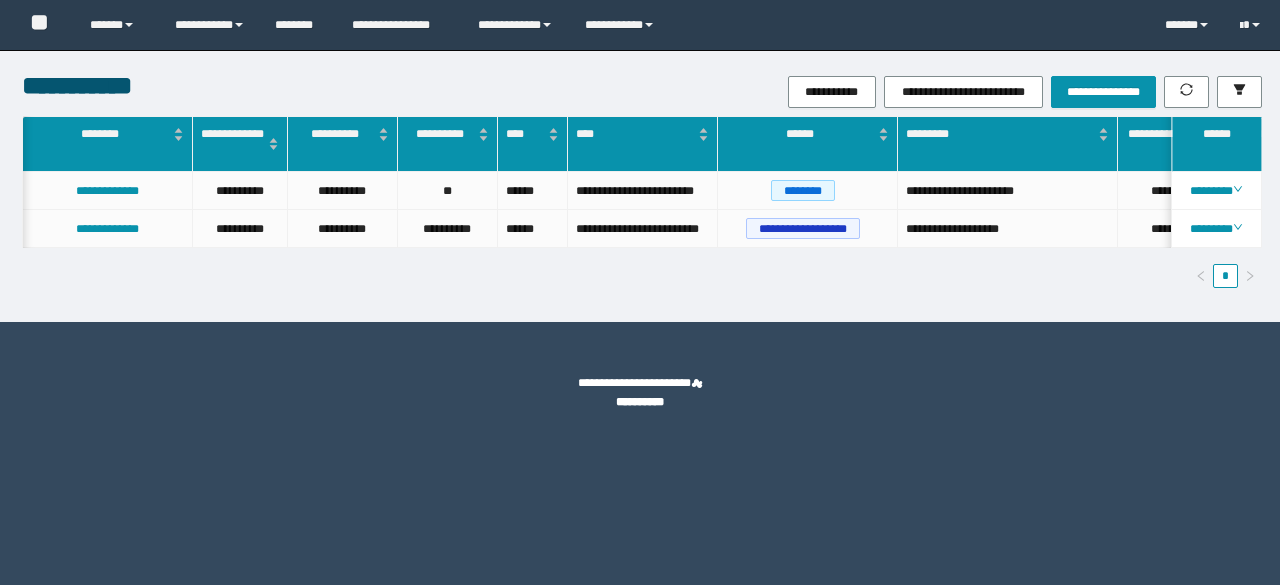 scroll, scrollTop: 0, scrollLeft: 0, axis: both 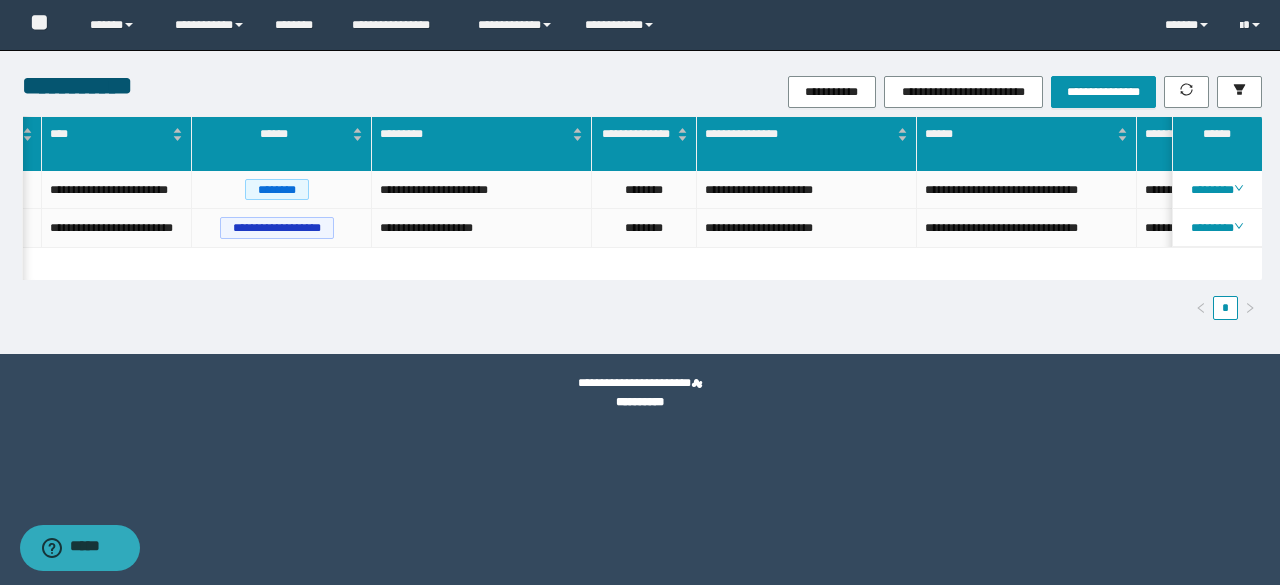 click on "*******" at bounding box center [0, 0] 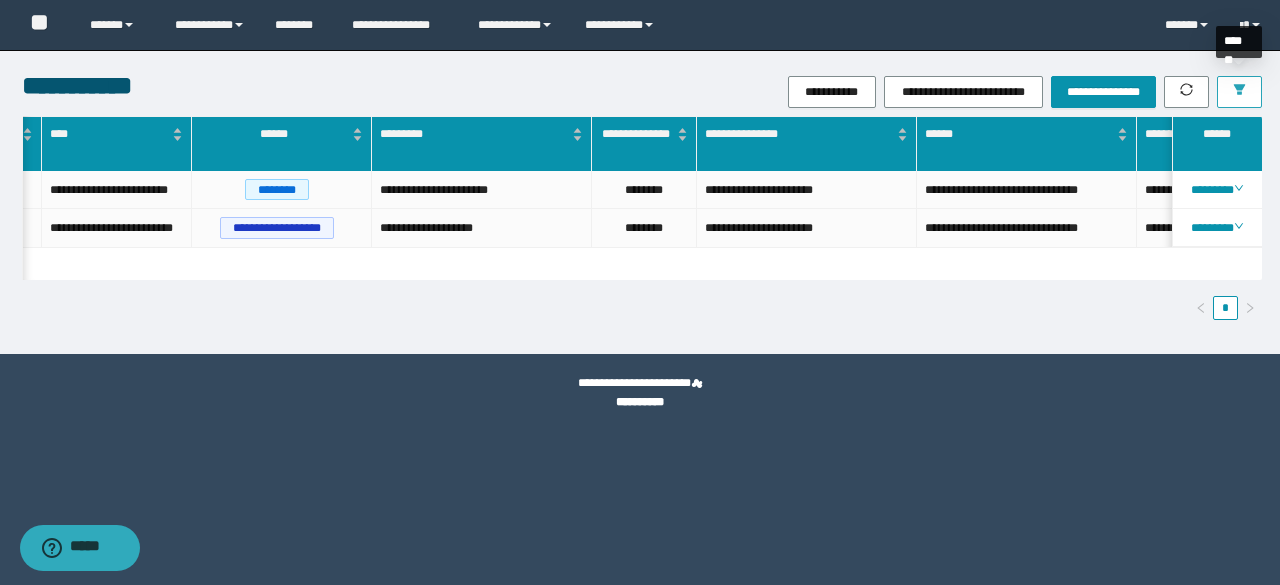 click 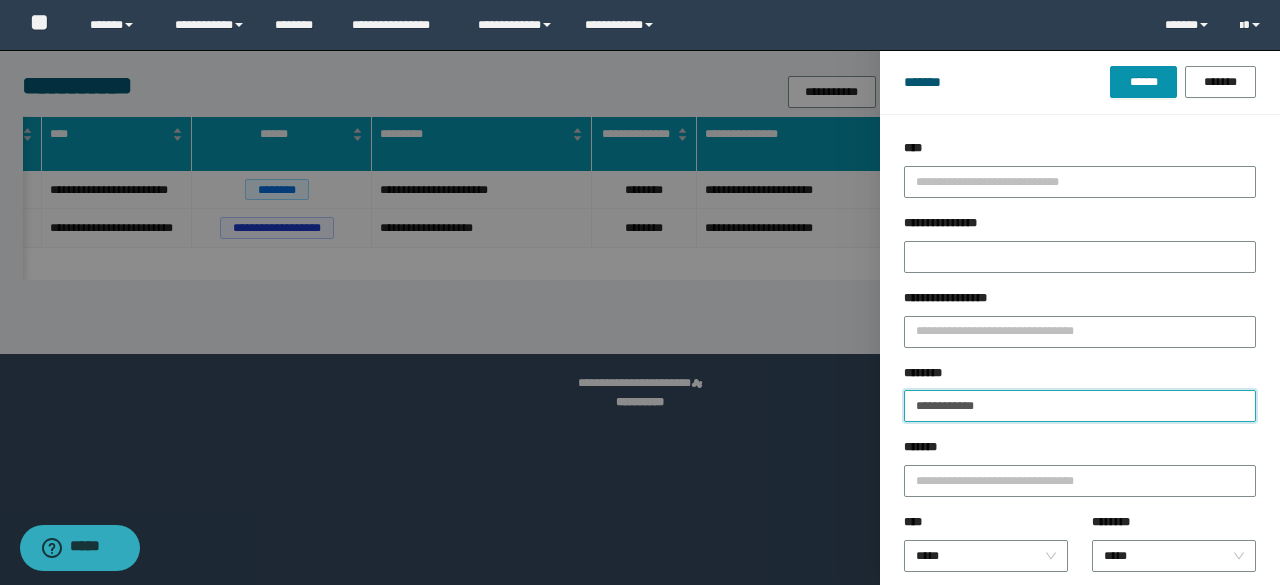 drag, startPoint x: 1012, startPoint y: 404, endPoint x: 737, endPoint y: 423, distance: 275.65558 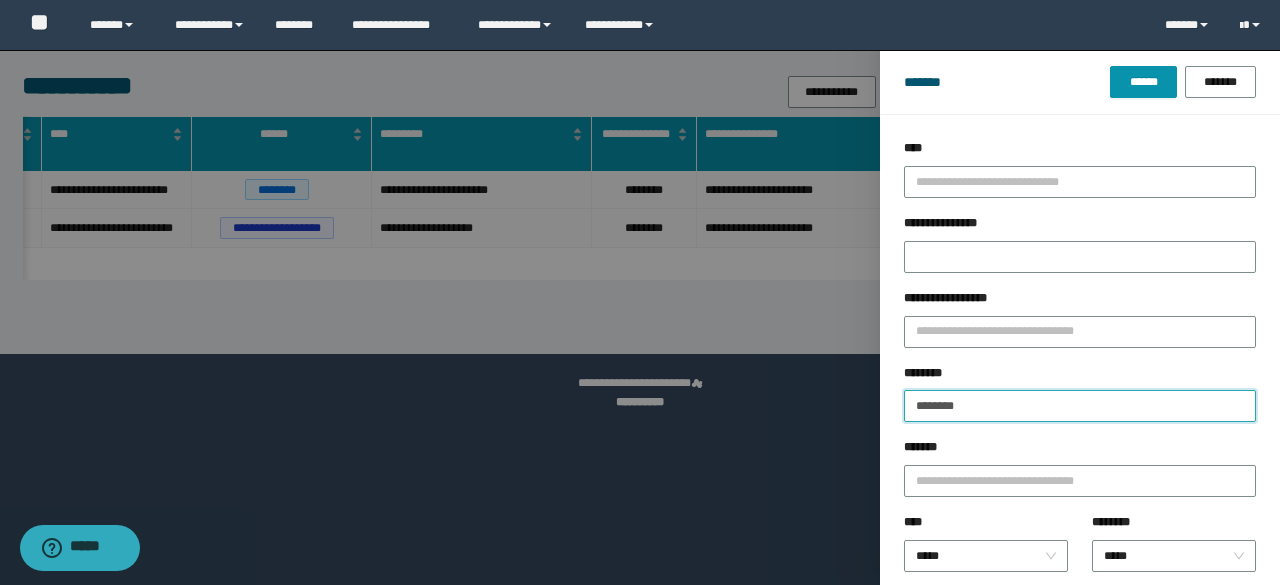 click on "******" at bounding box center (1143, 82) 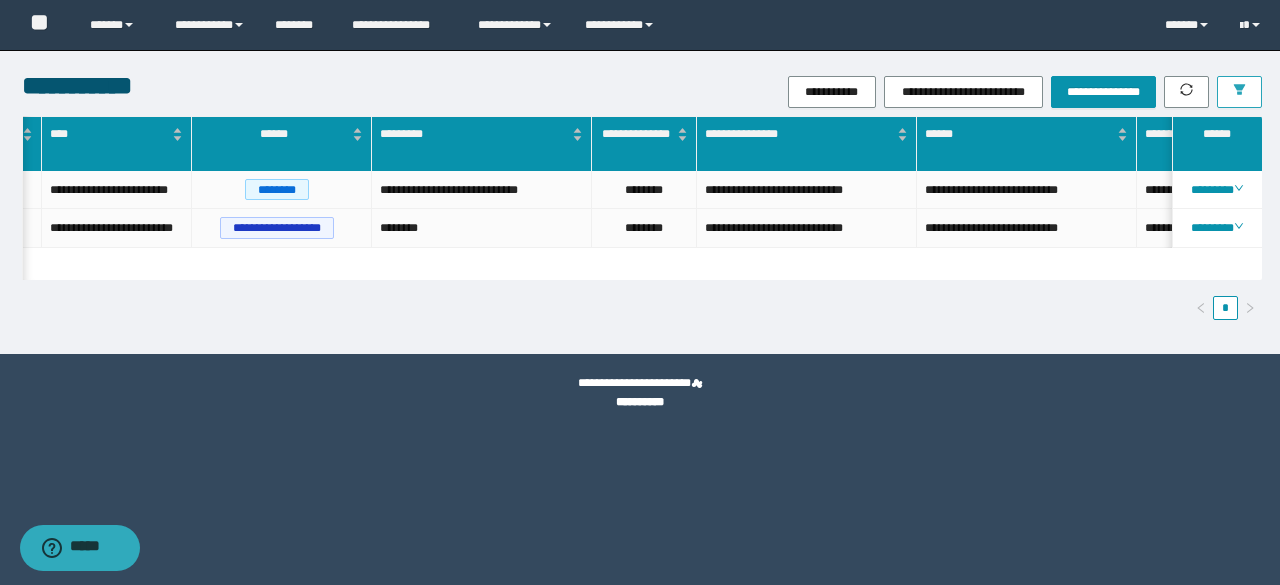 scroll, scrollTop: 0, scrollLeft: 494, axis: horizontal 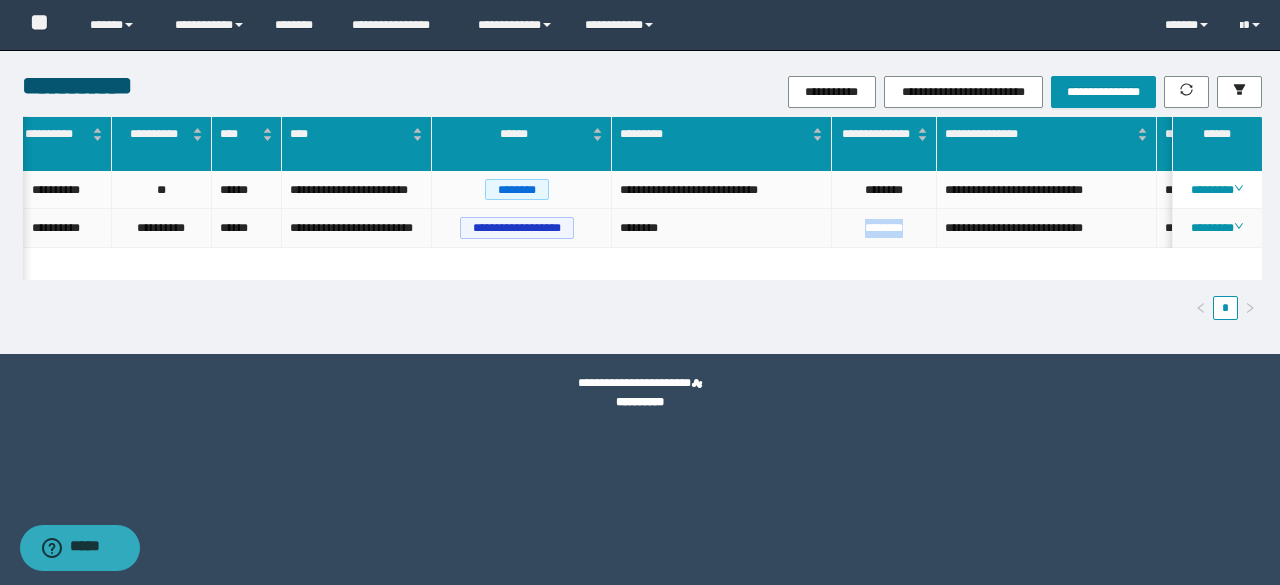 drag, startPoint x: 914, startPoint y: 228, endPoint x: 831, endPoint y: 218, distance: 83.60024 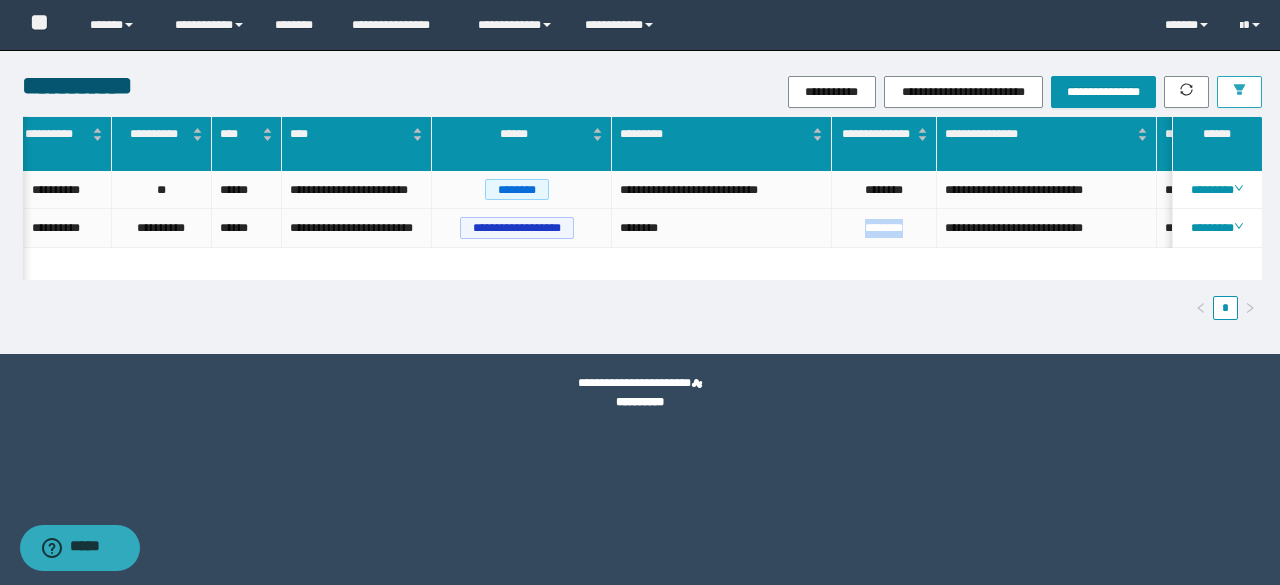 click at bounding box center [1239, 92] 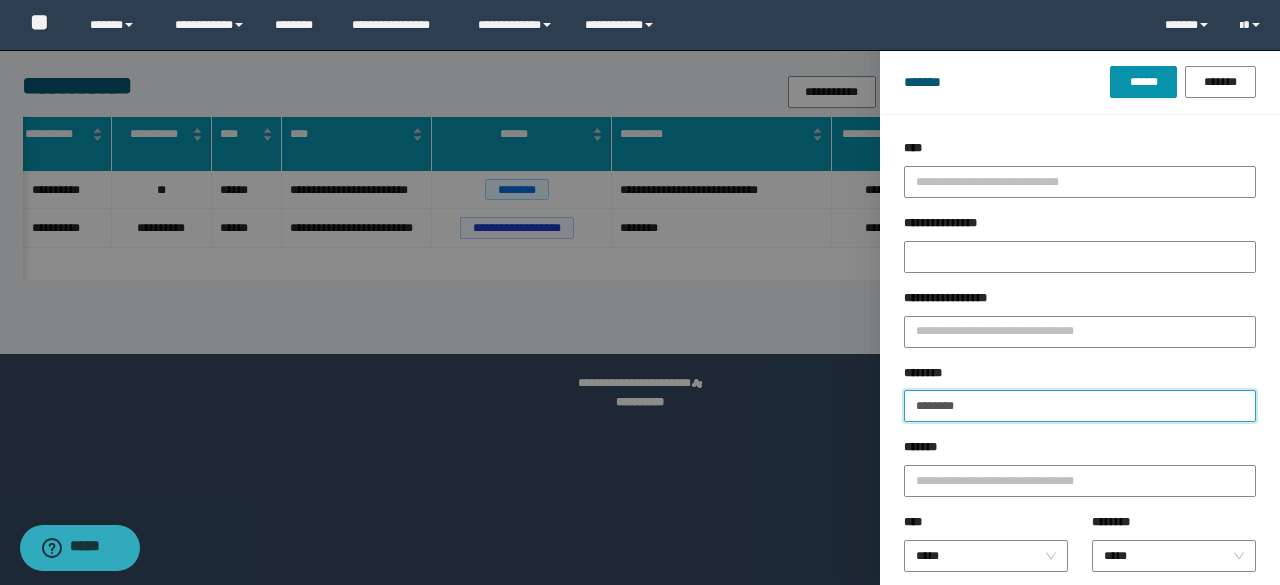 drag, startPoint x: 1042, startPoint y: 402, endPoint x: 683, endPoint y: 424, distance: 359.67346 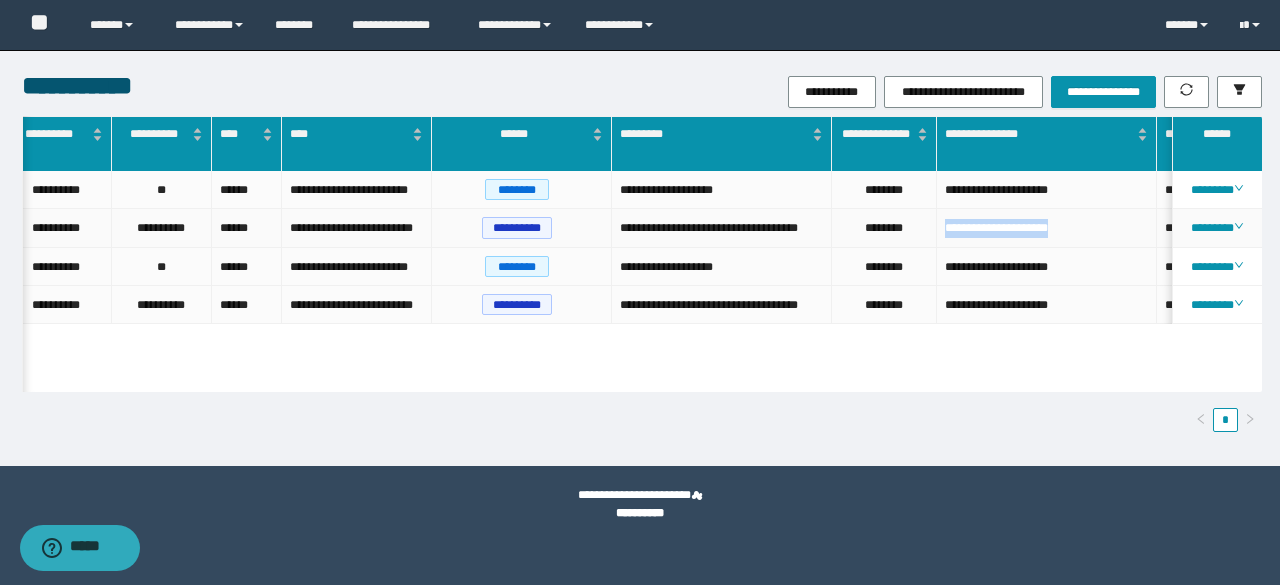 drag, startPoint x: 1092, startPoint y: 229, endPoint x: 931, endPoint y: 231, distance: 161.01242 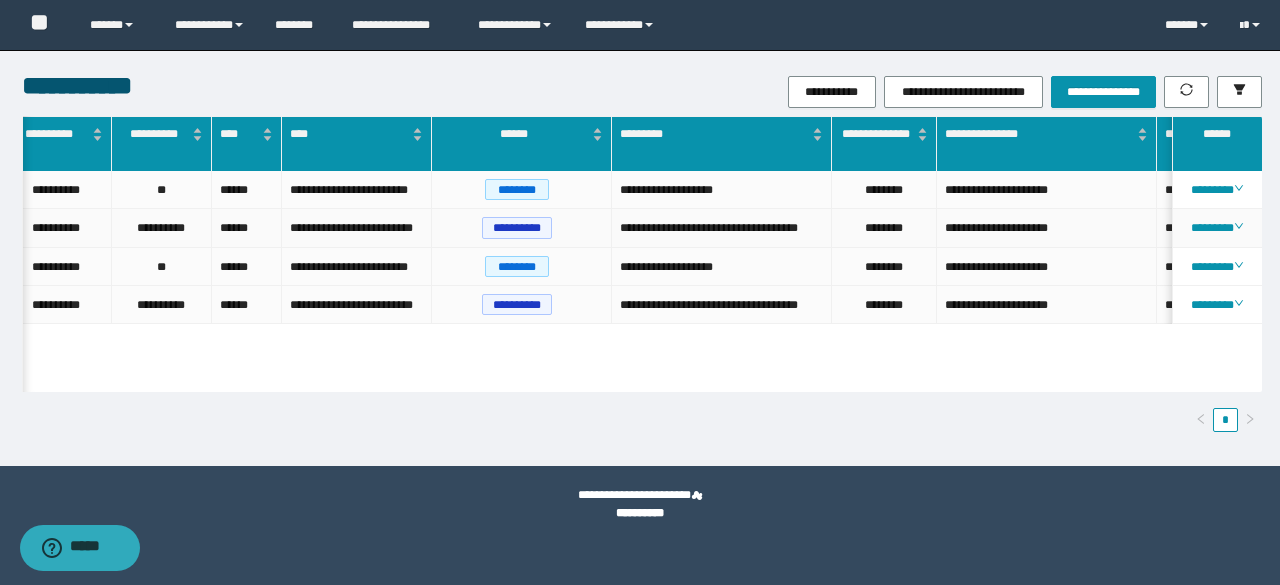 click on "********" at bounding box center [884, 228] 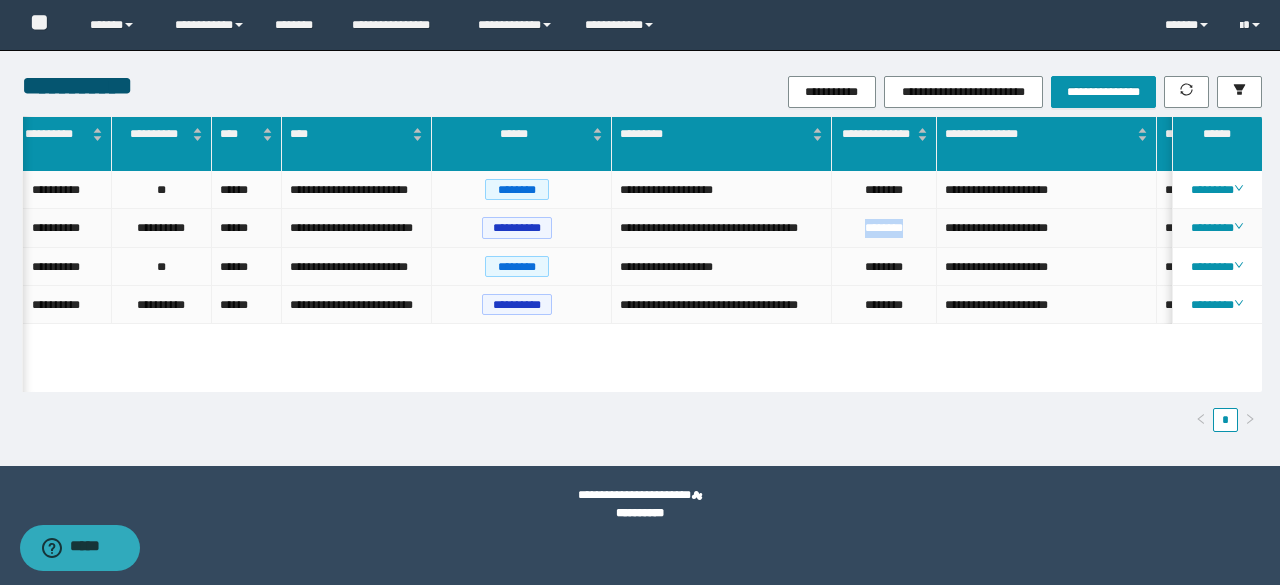 drag, startPoint x: 916, startPoint y: 233, endPoint x: 846, endPoint y: 241, distance: 70.45566 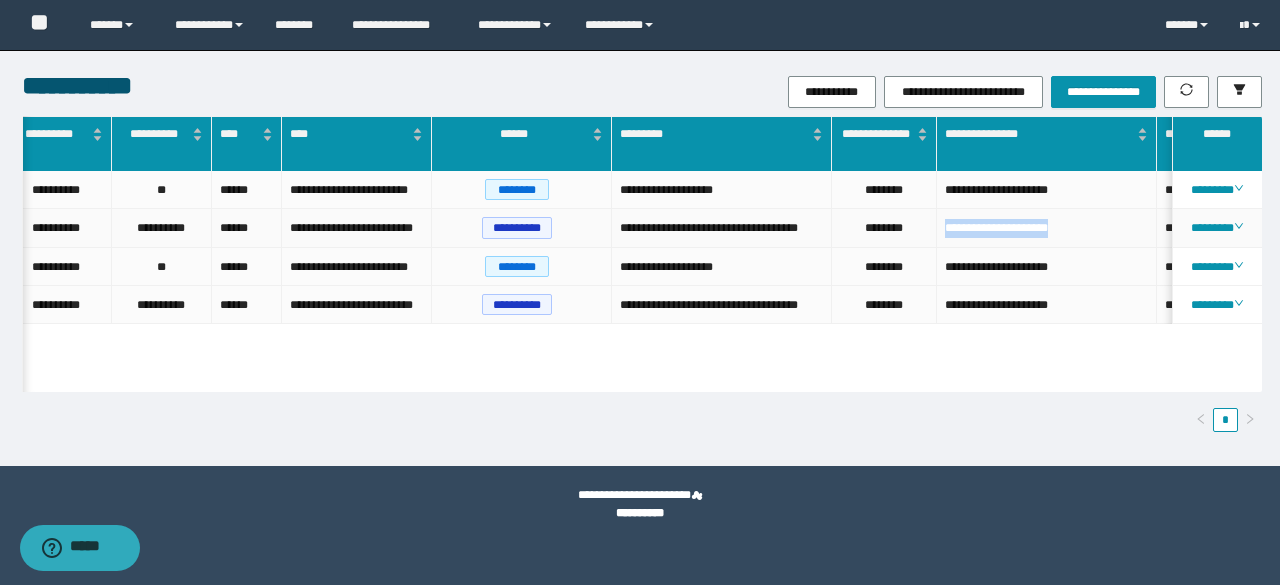 drag, startPoint x: 1091, startPoint y: 227, endPoint x: 938, endPoint y: 238, distance: 153.39491 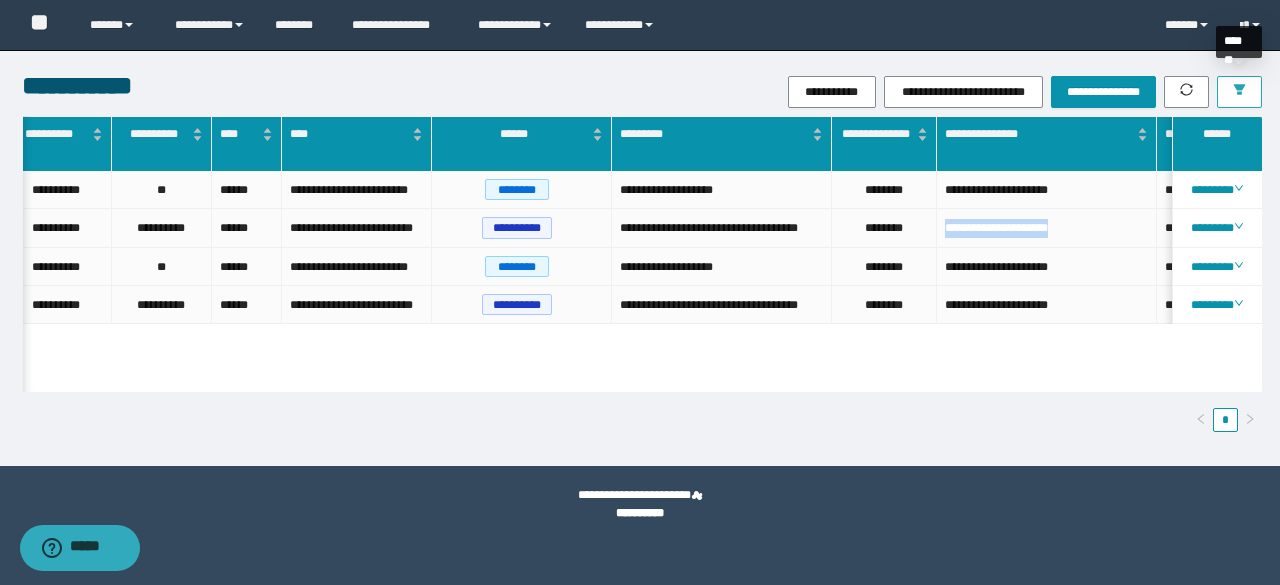 click at bounding box center [1239, 92] 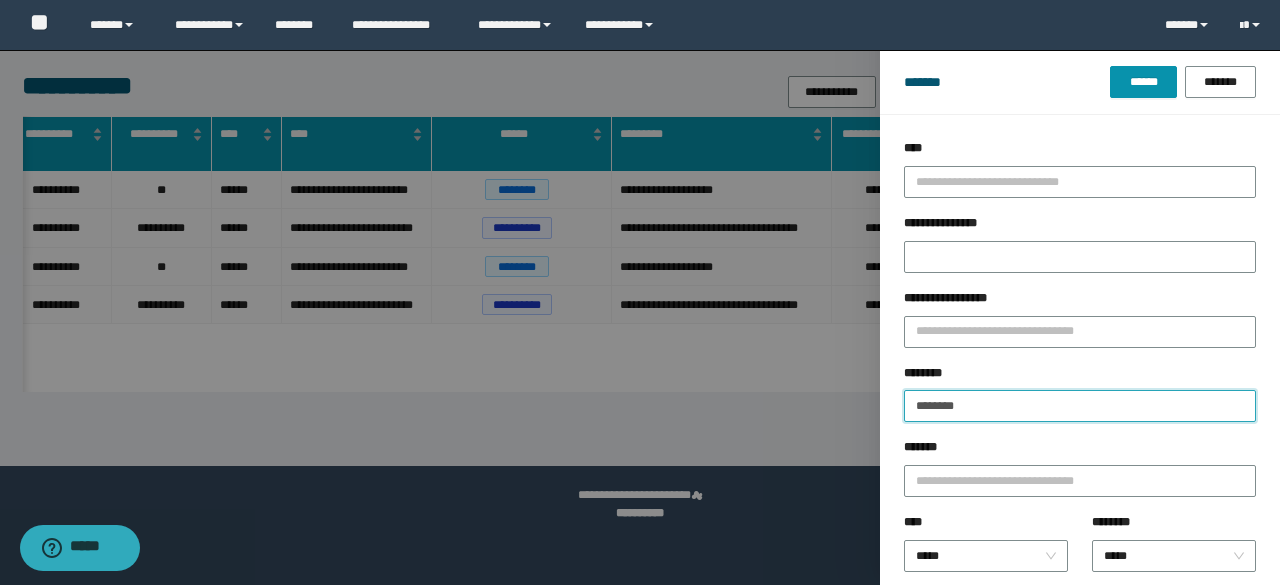 drag, startPoint x: 1022, startPoint y: 419, endPoint x: 706, endPoint y: 427, distance: 316.10126 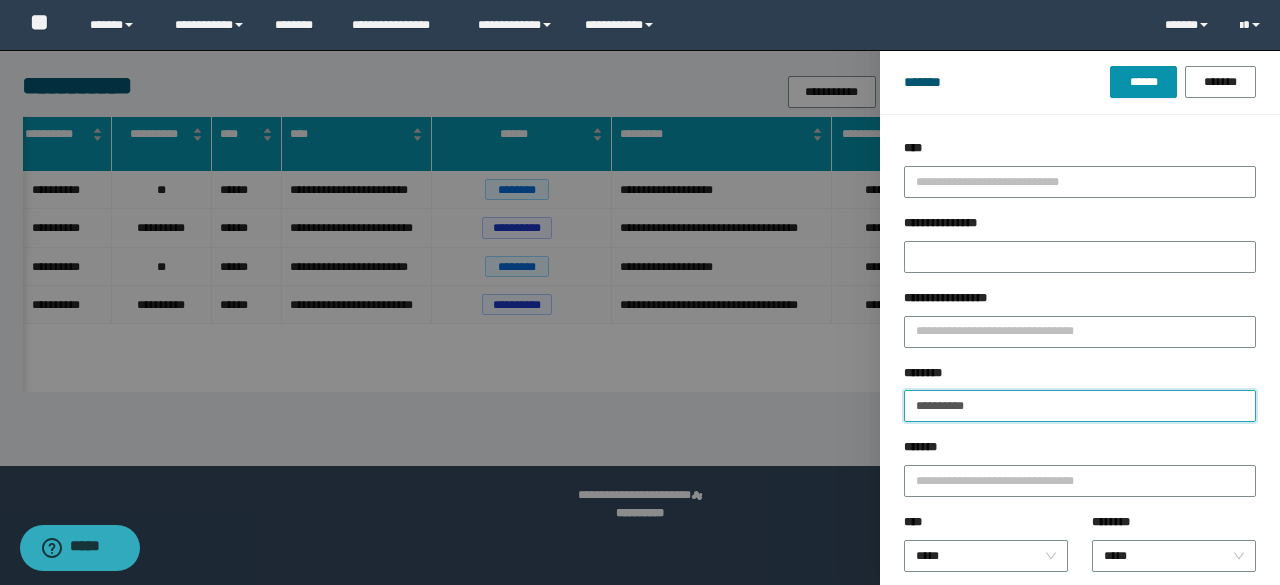 click on "******" at bounding box center [1143, 82] 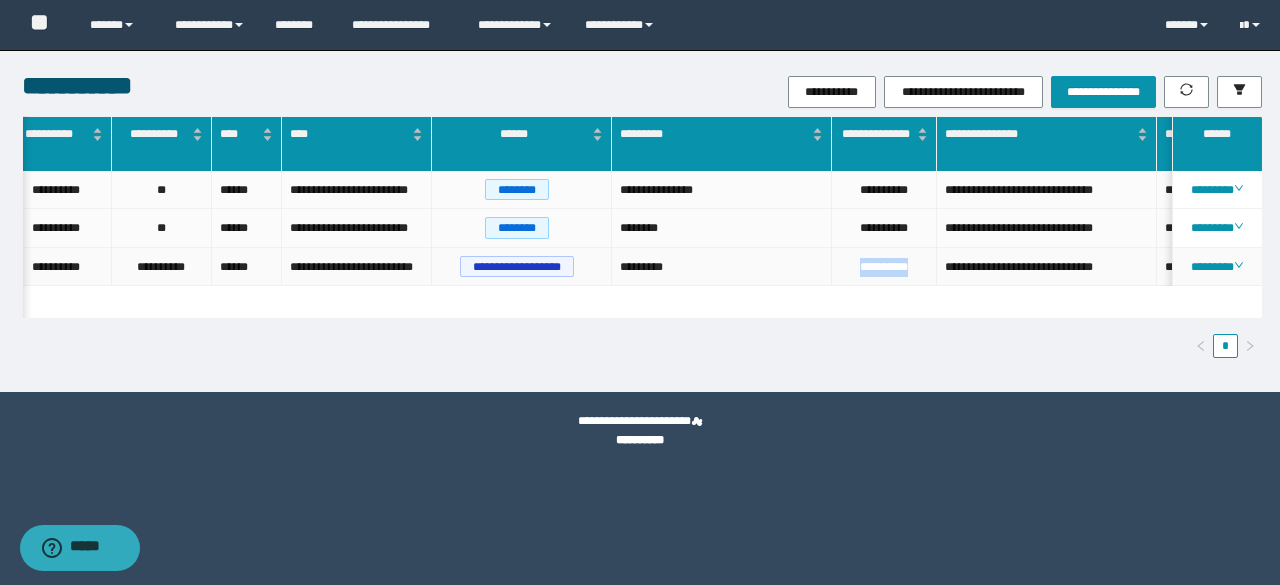 drag, startPoint x: 922, startPoint y: 263, endPoint x: 842, endPoint y: 279, distance: 81.58431 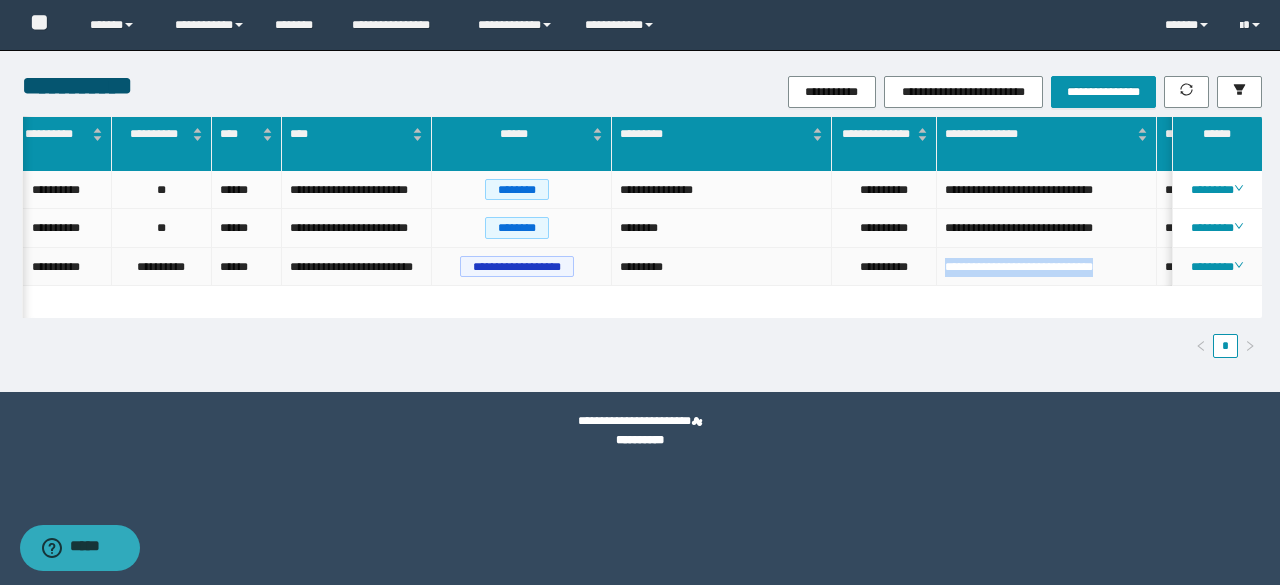 drag, startPoint x: 1139, startPoint y: 262, endPoint x: 928, endPoint y: 287, distance: 212.47588 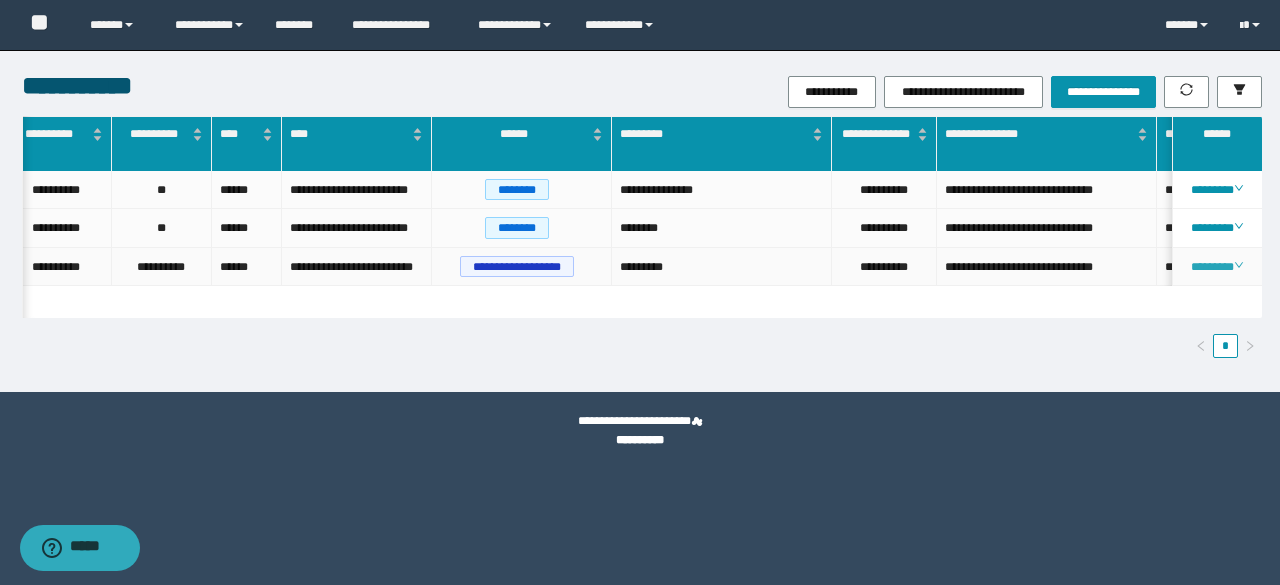 click on "********" at bounding box center (1216, 267) 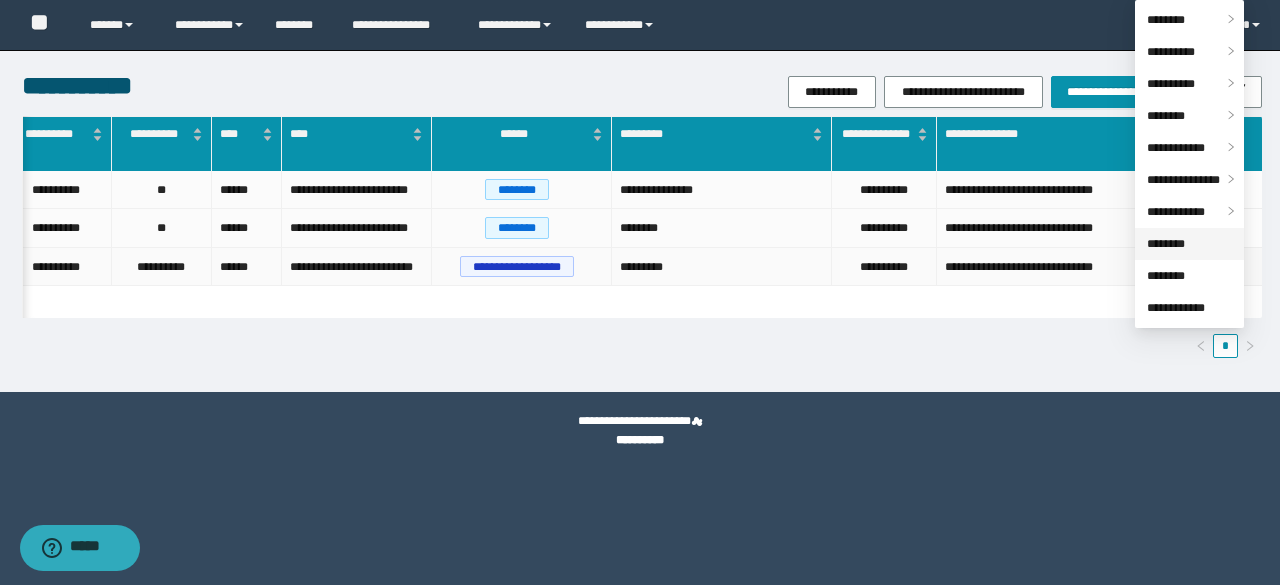 click on "********" at bounding box center (1166, 244) 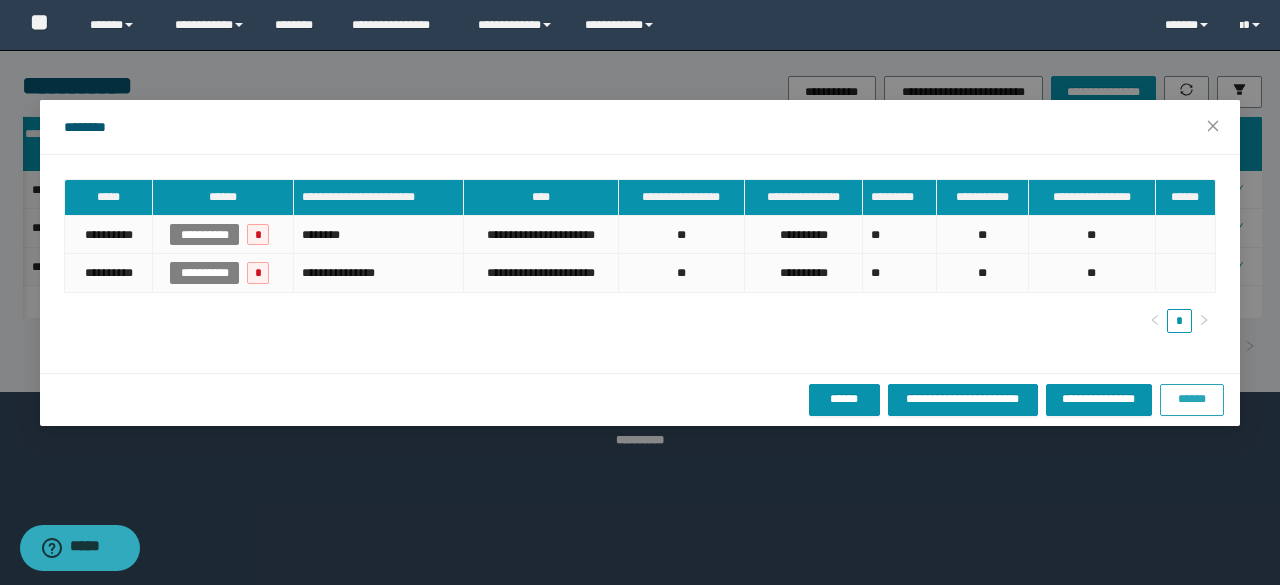 click on "******" at bounding box center (1192, 399) 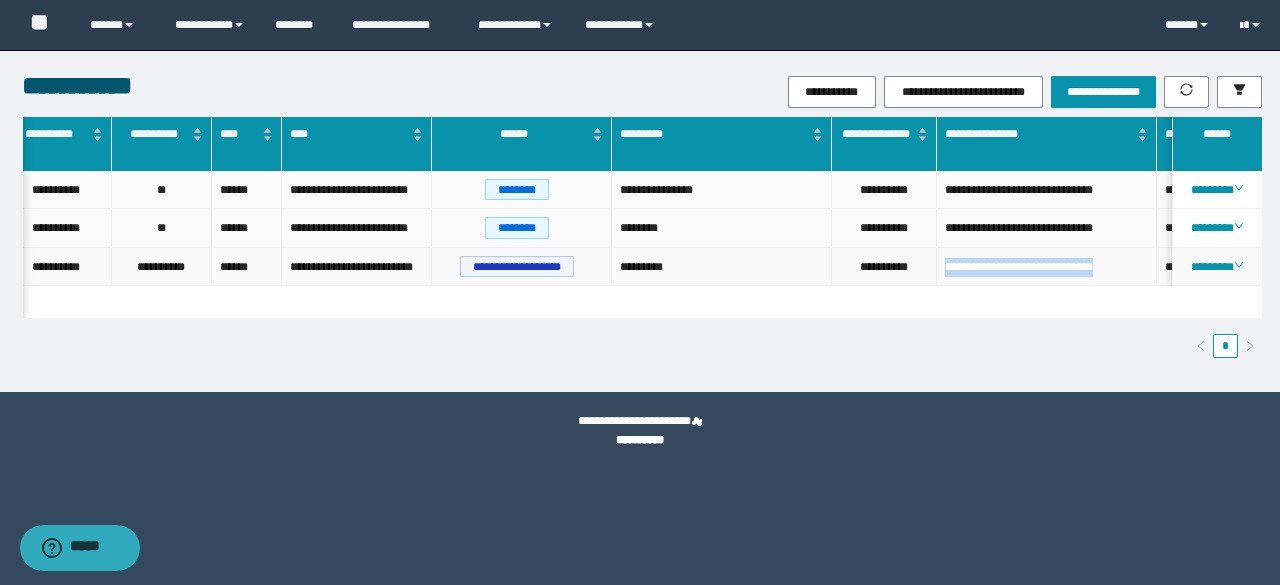 drag, startPoint x: 1142, startPoint y: 269, endPoint x: 924, endPoint y: 283, distance: 218.44908 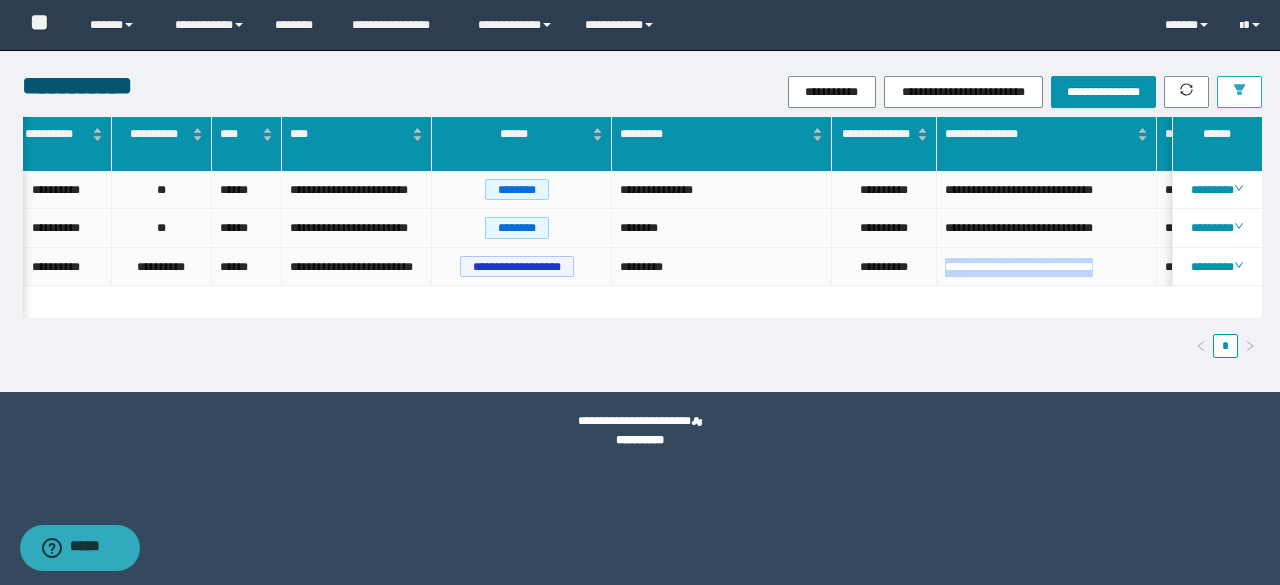 click 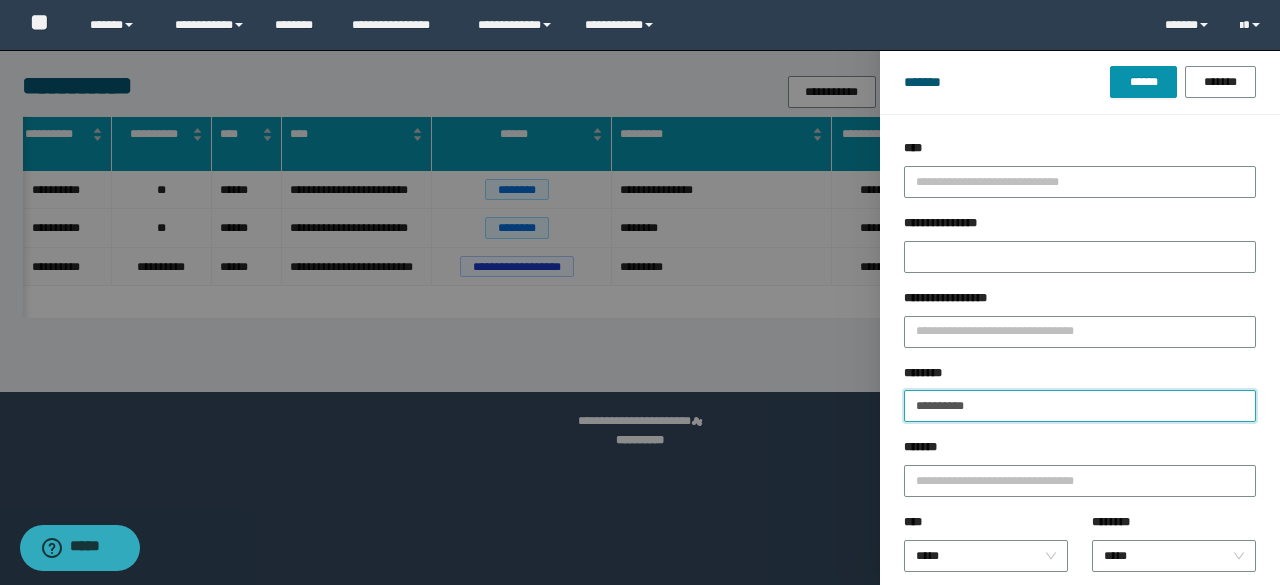 drag, startPoint x: 1022, startPoint y: 402, endPoint x: 797, endPoint y: 444, distance: 228.88643 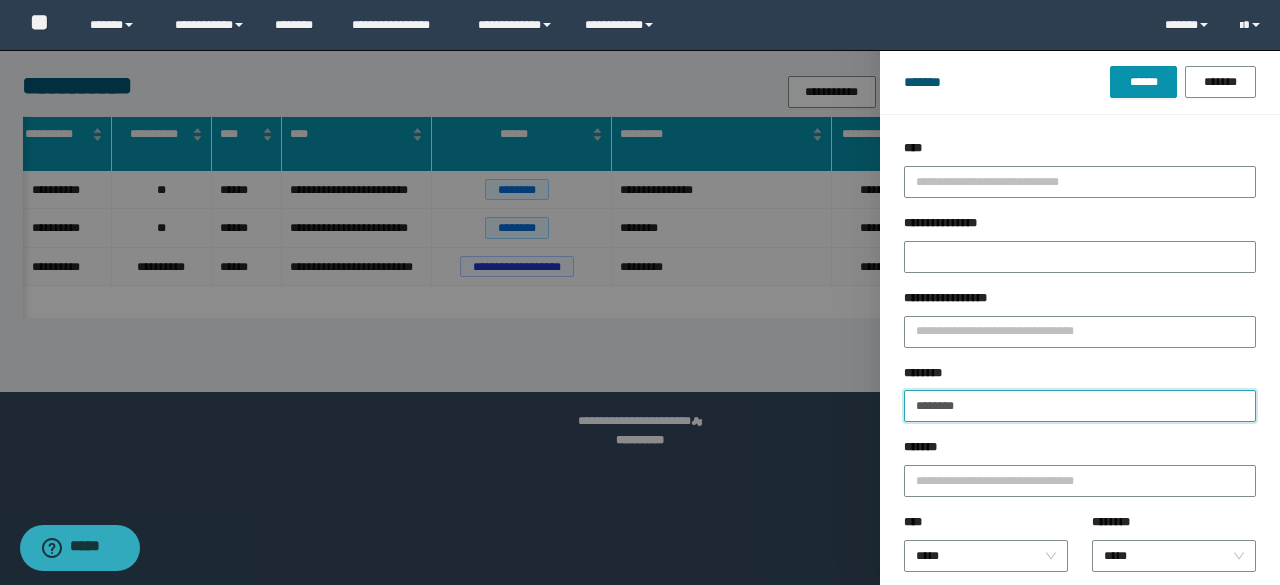click on "******" at bounding box center (1143, 82) 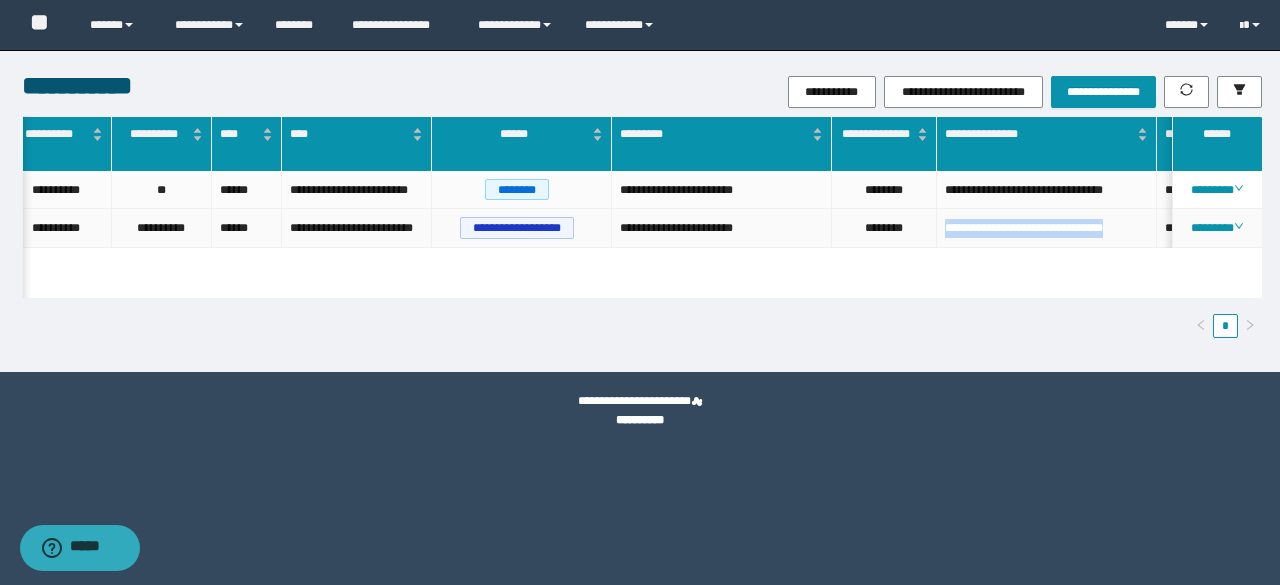 drag, startPoint x: 974, startPoint y: 265, endPoint x: 926, endPoint y: 255, distance: 49.0306 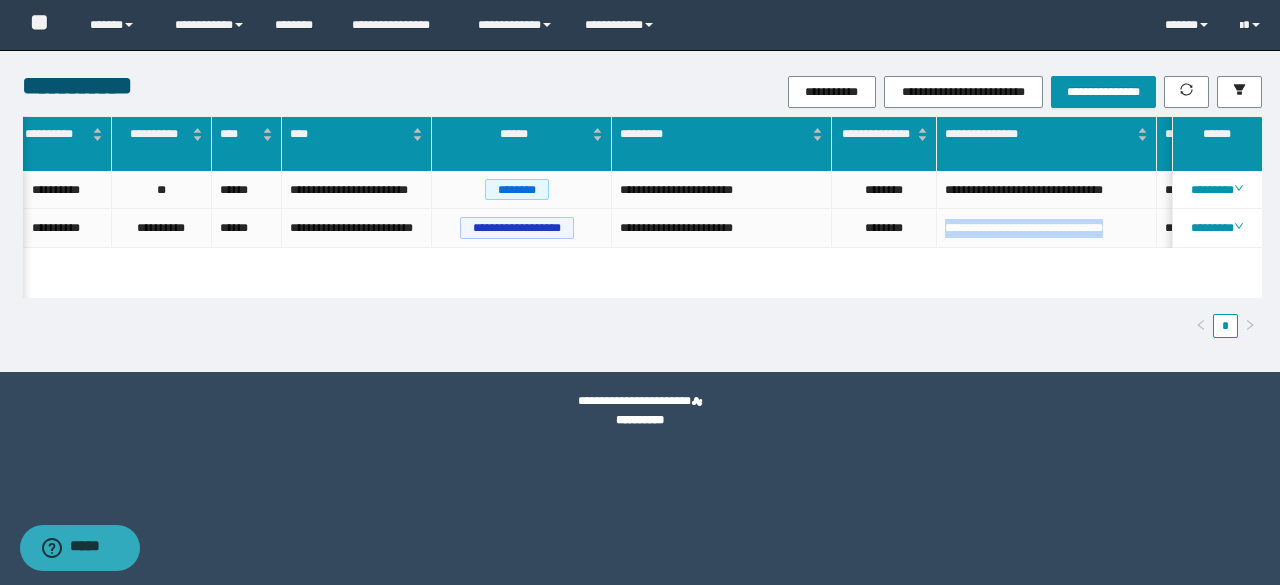 copy on "**********" 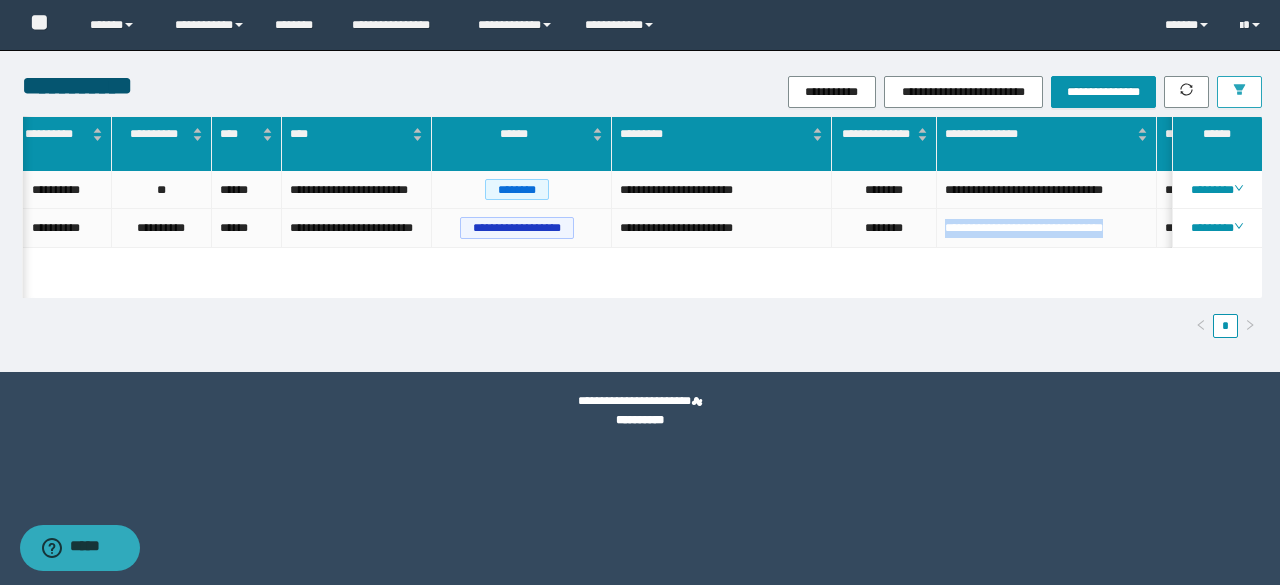 click 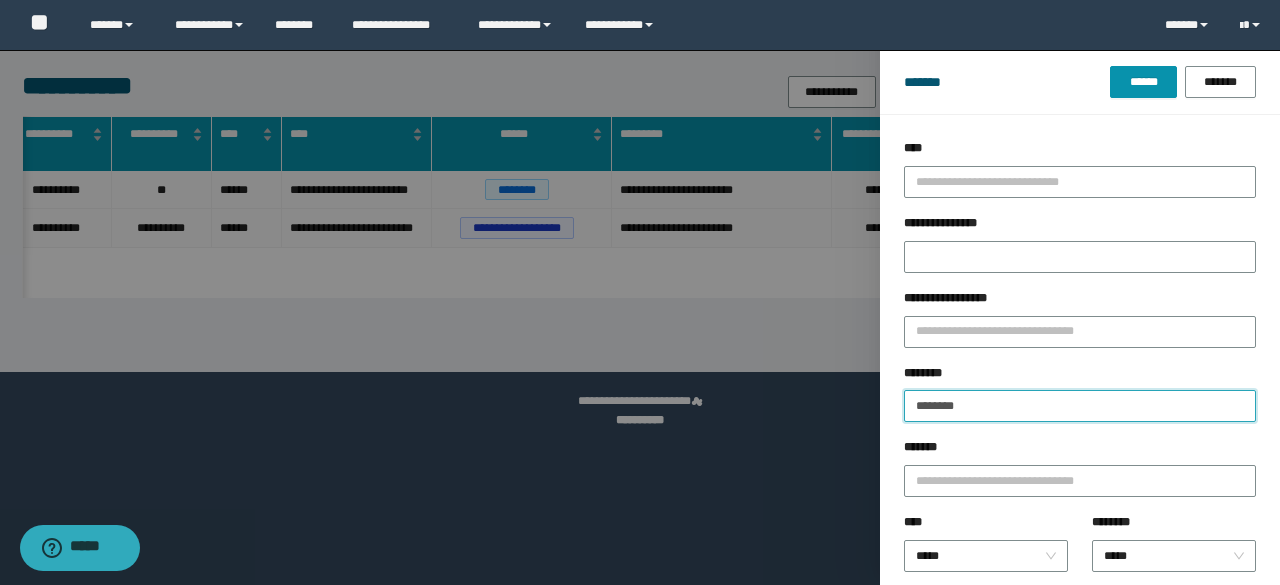 drag, startPoint x: 1015, startPoint y: 421, endPoint x: 786, endPoint y: 458, distance: 231.96982 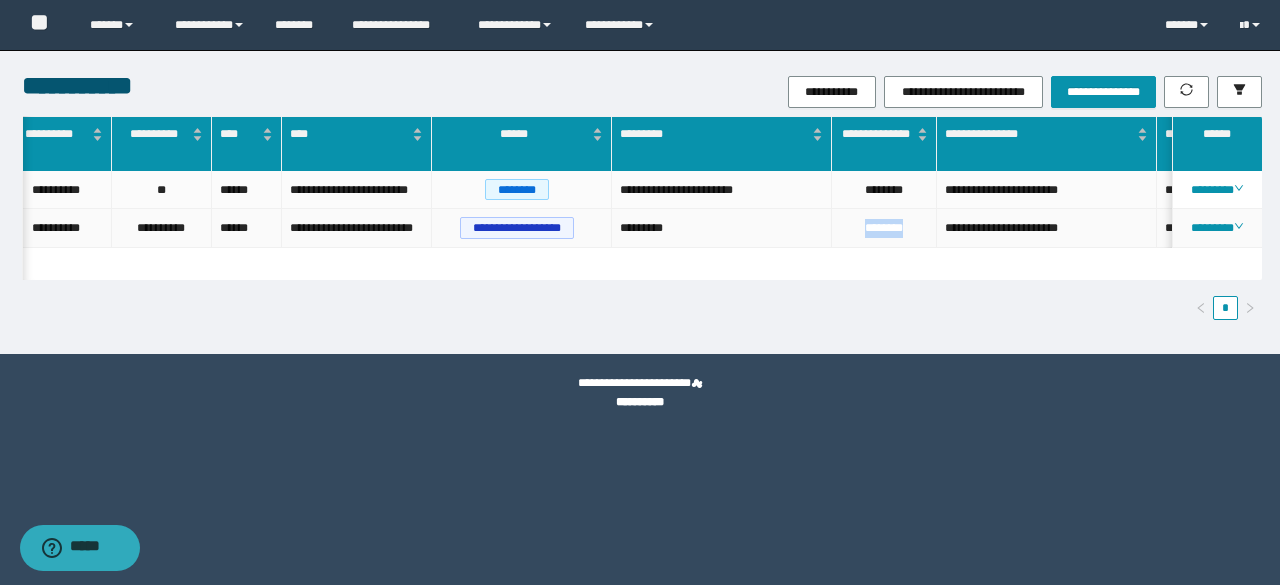 drag, startPoint x: 912, startPoint y: 225, endPoint x: 841, endPoint y: 235, distance: 71.70077 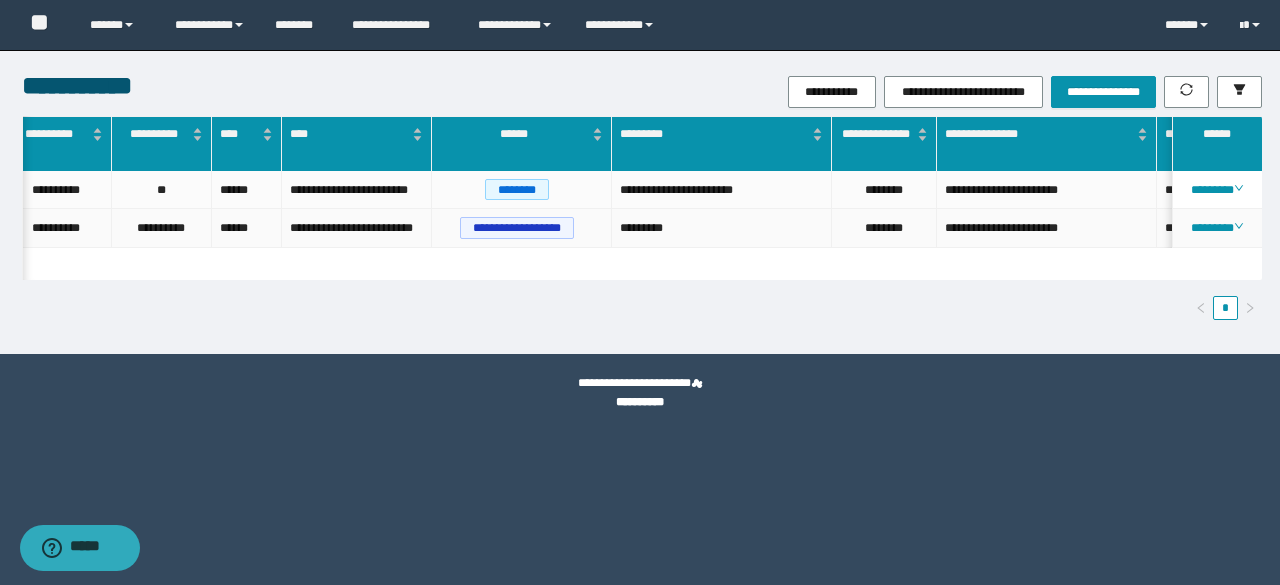 click on "**********" at bounding box center [1047, 228] 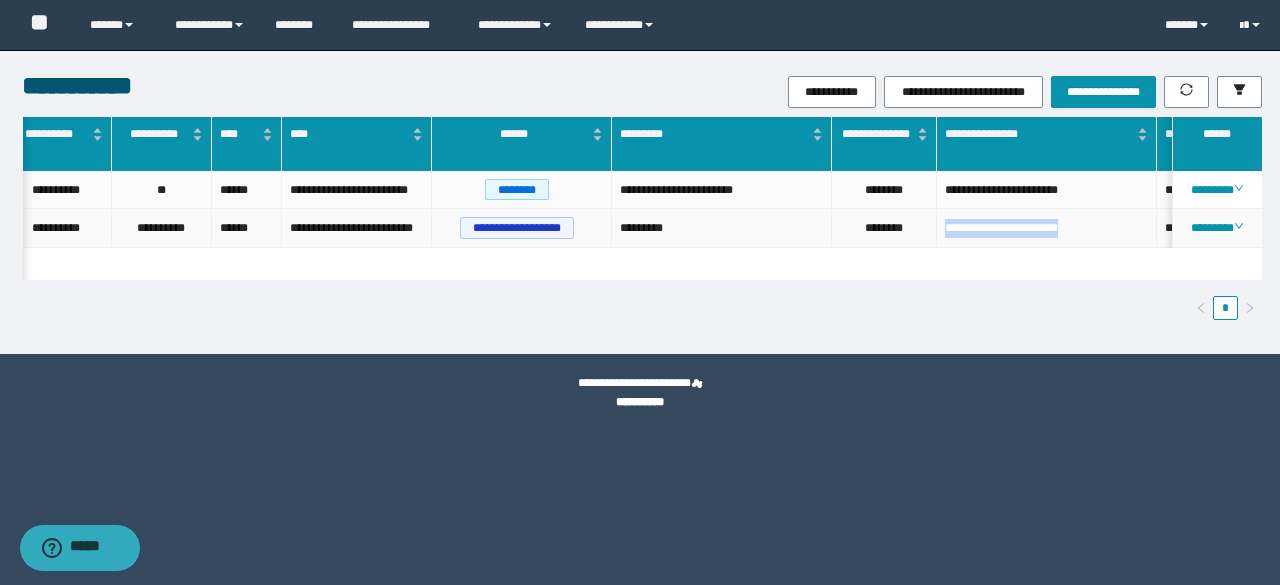 drag, startPoint x: 1098, startPoint y: 227, endPoint x: 926, endPoint y: 247, distance: 173.15889 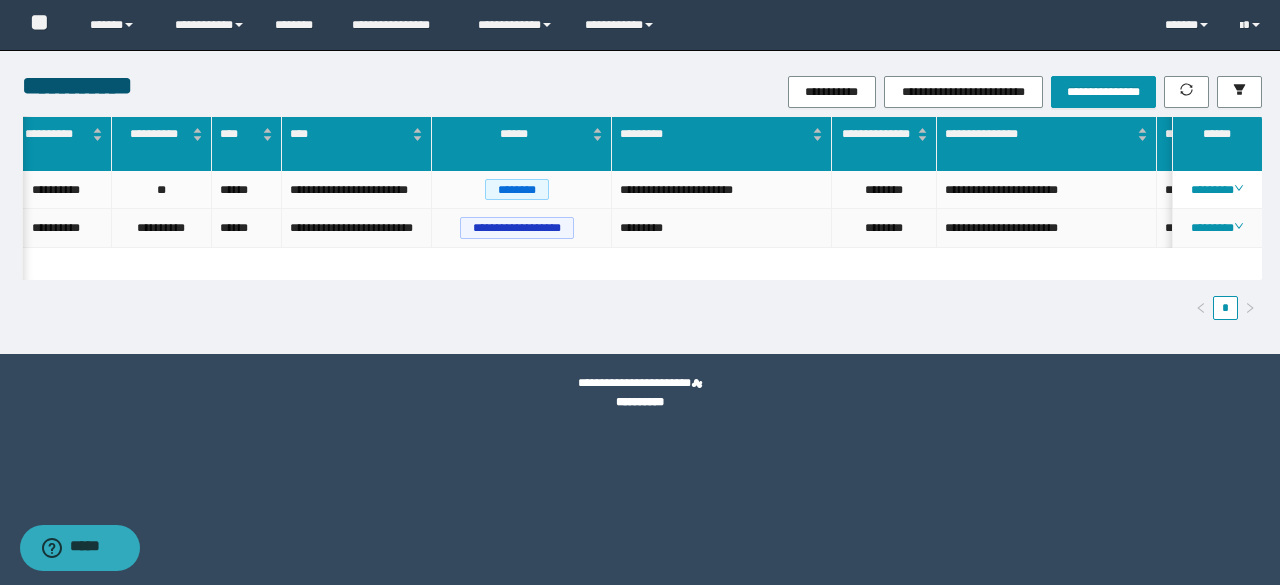 click on "********" at bounding box center [884, 228] 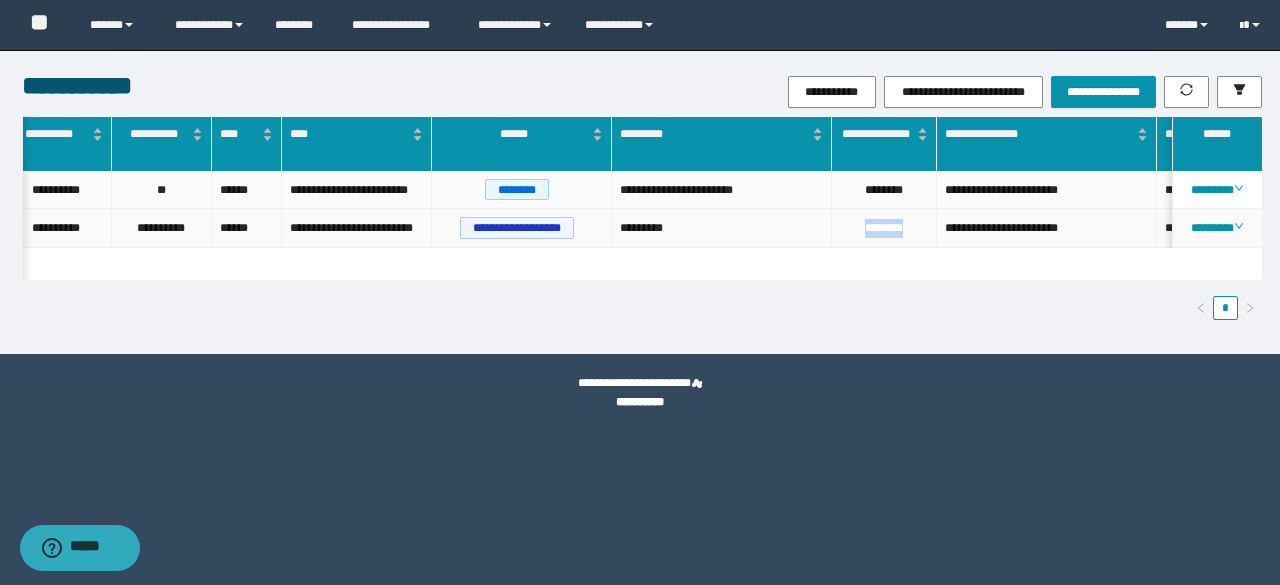 drag, startPoint x: 888, startPoint y: 233, endPoint x: 850, endPoint y: 243, distance: 39.293766 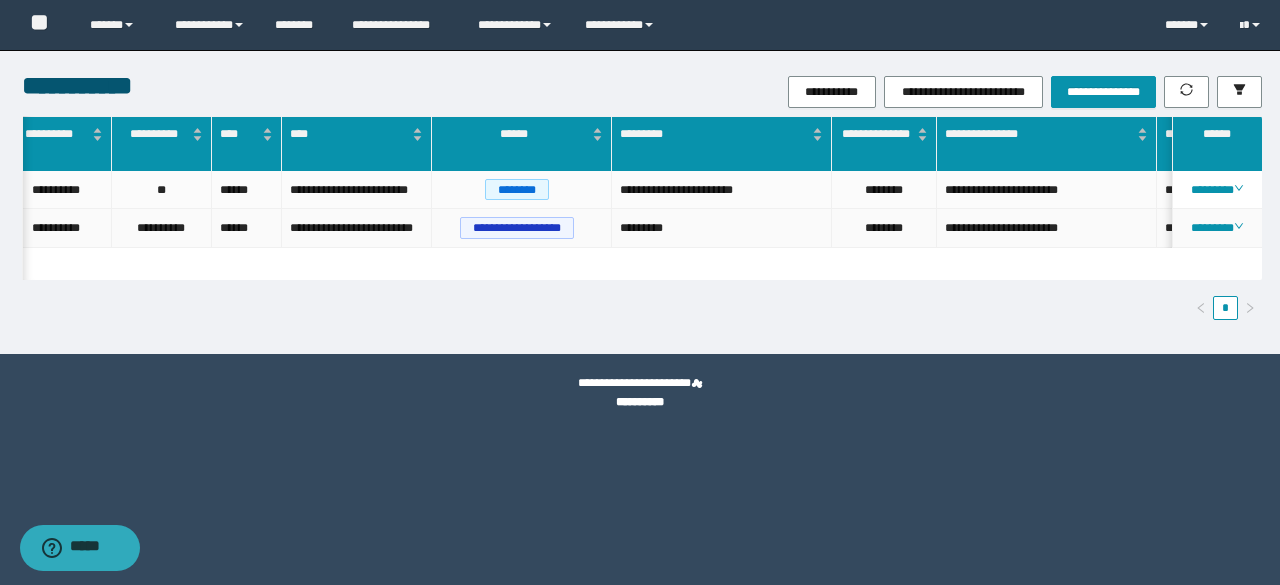 click on "**********" at bounding box center [1047, 228] 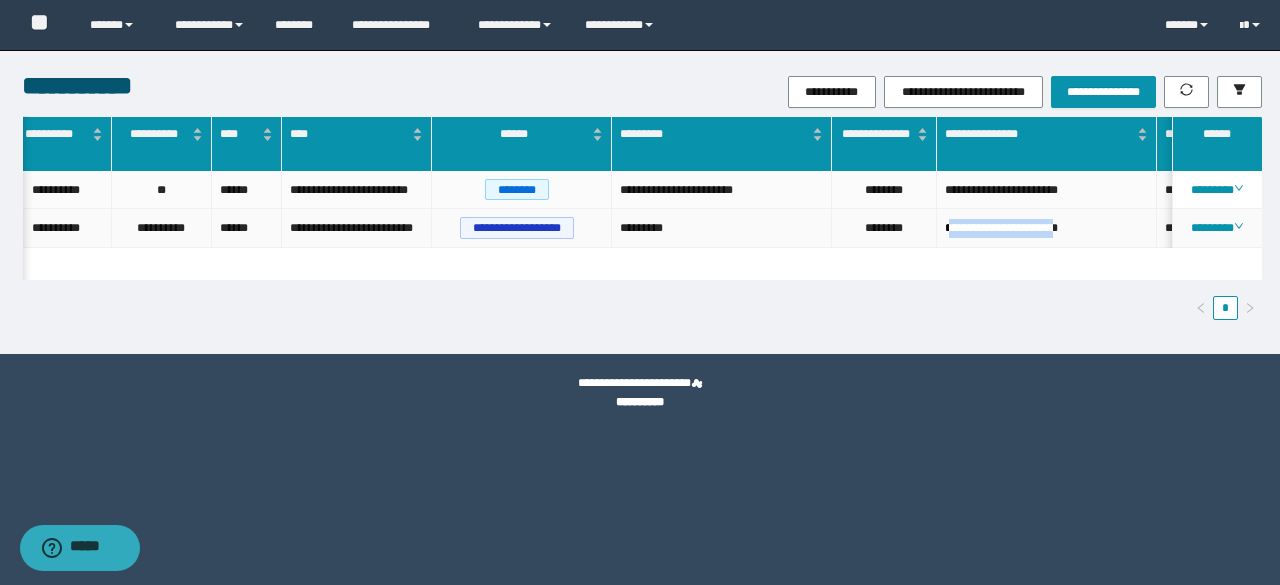 drag, startPoint x: 1004, startPoint y: 236, endPoint x: 1067, endPoint y: 254, distance: 65.52099 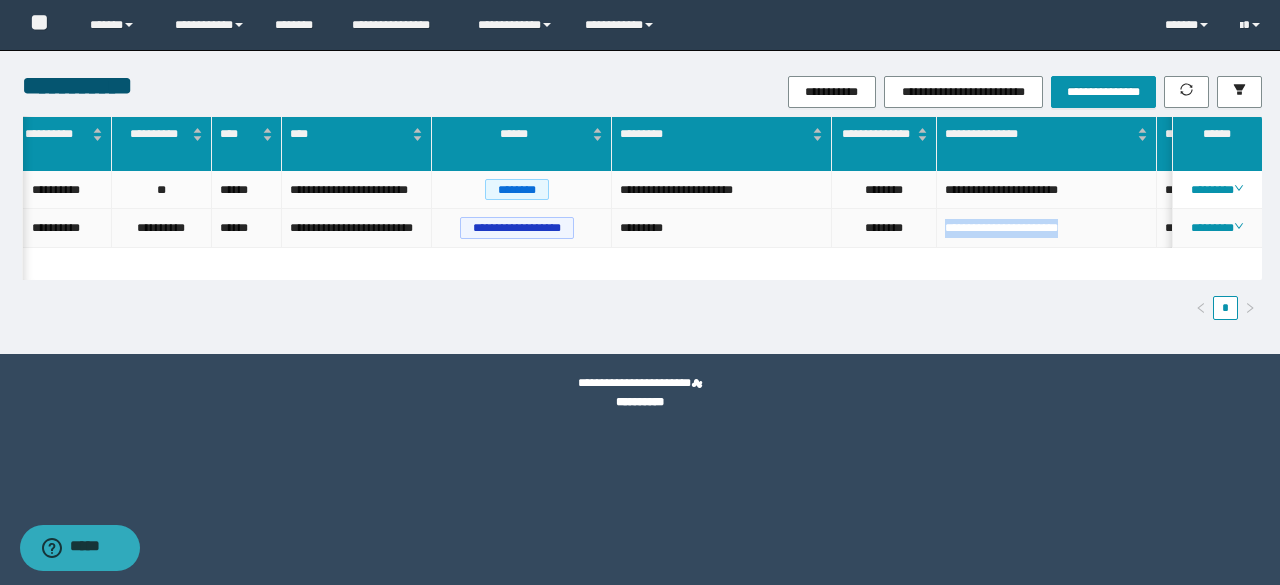 drag, startPoint x: 1105, startPoint y: 224, endPoint x: 921, endPoint y: 259, distance: 187.29922 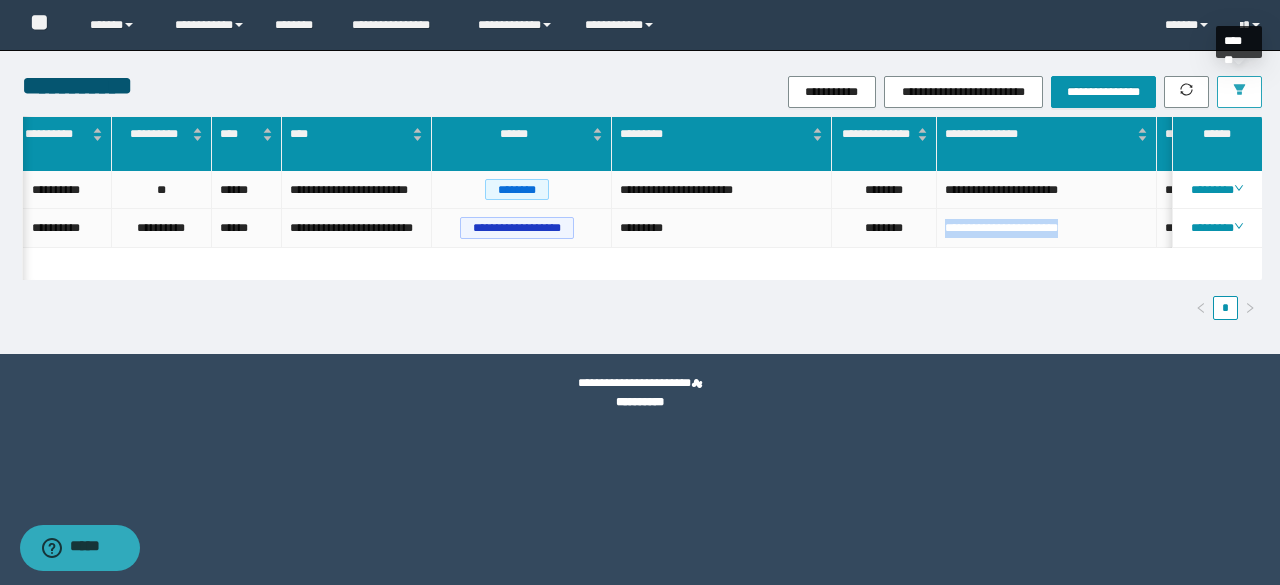 click at bounding box center (1239, 92) 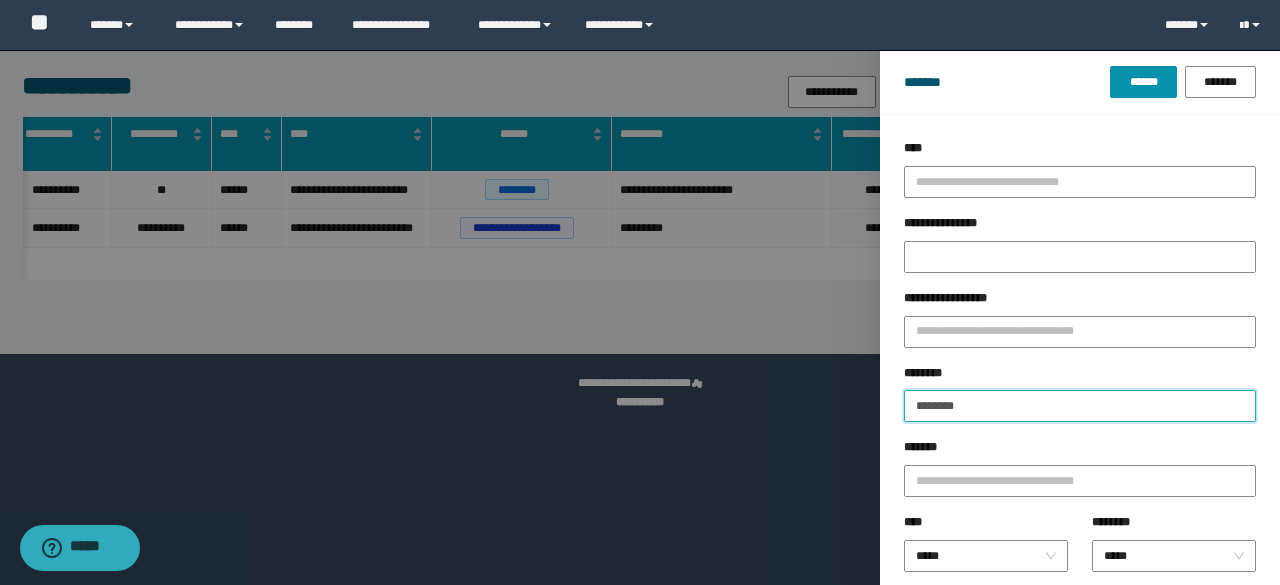 drag, startPoint x: 998, startPoint y: 410, endPoint x: 783, endPoint y: 430, distance: 215.92822 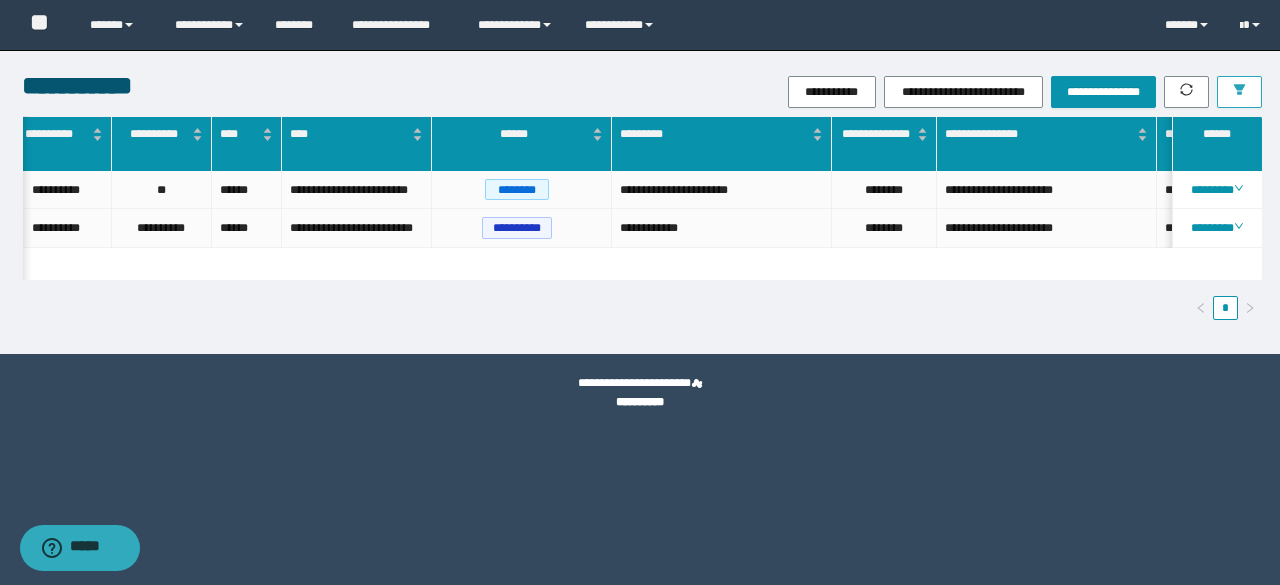scroll, scrollTop: 0, scrollLeft: 331, axis: horizontal 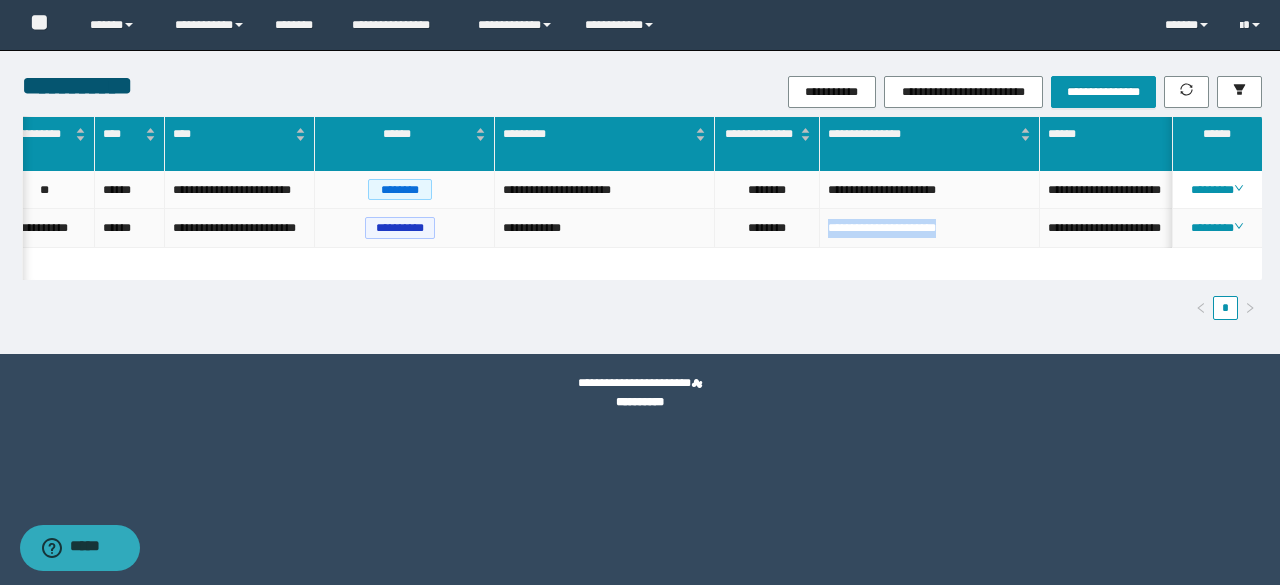 drag, startPoint x: 970, startPoint y: 229, endPoint x: 816, endPoint y: 253, distance: 155.85892 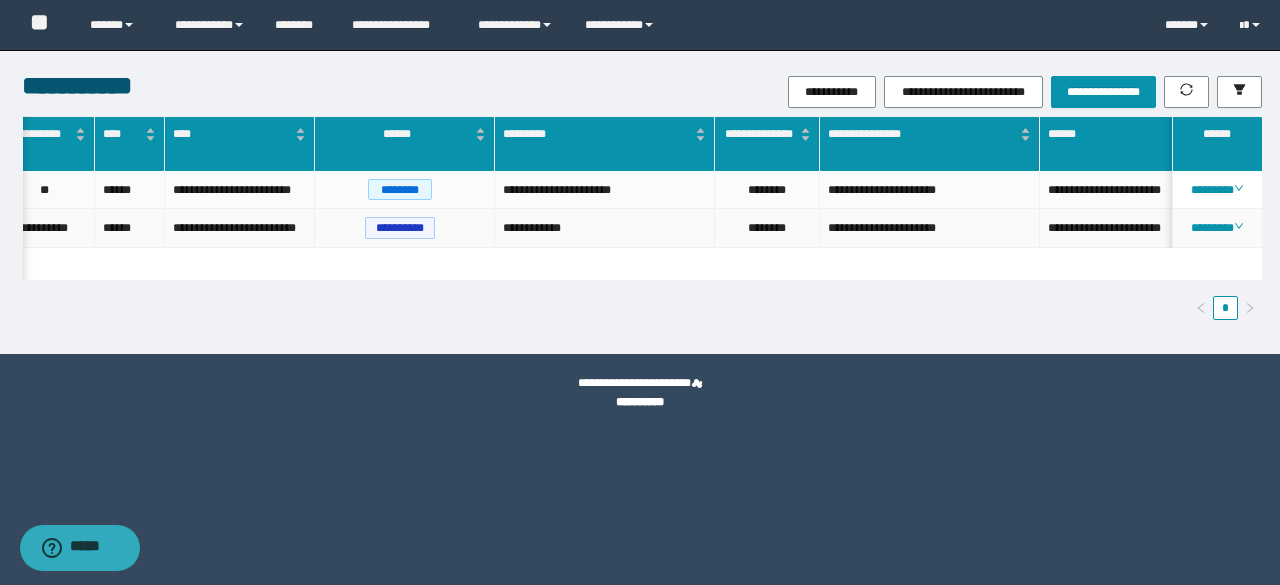 click on "********" at bounding box center (767, 228) 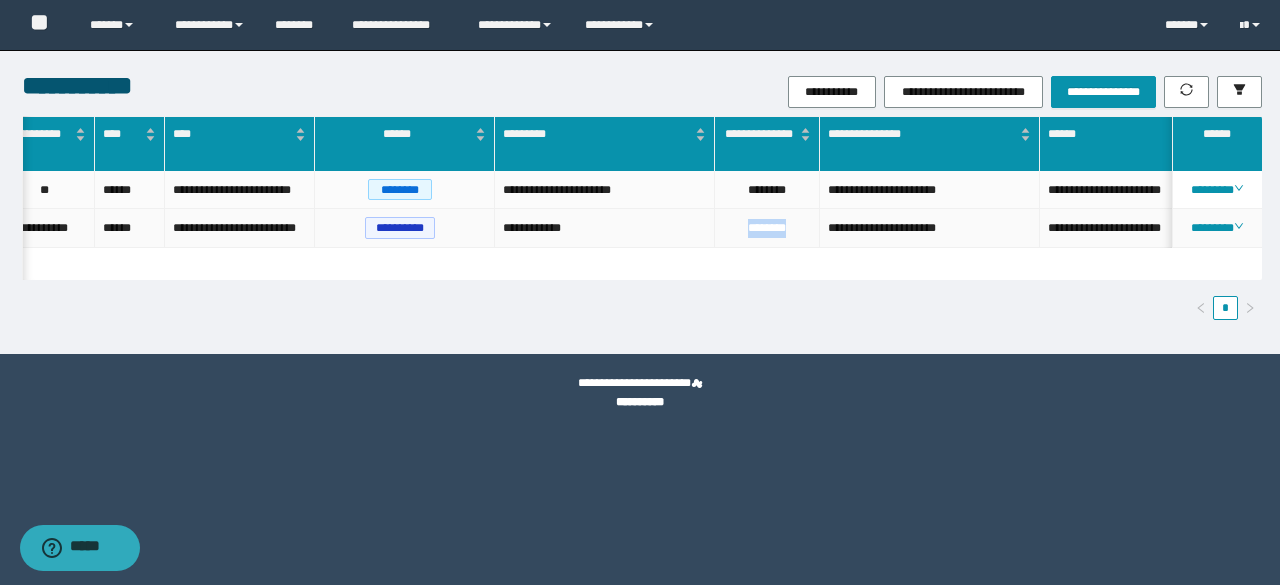 drag, startPoint x: 795, startPoint y: 227, endPoint x: 728, endPoint y: 237, distance: 67.74216 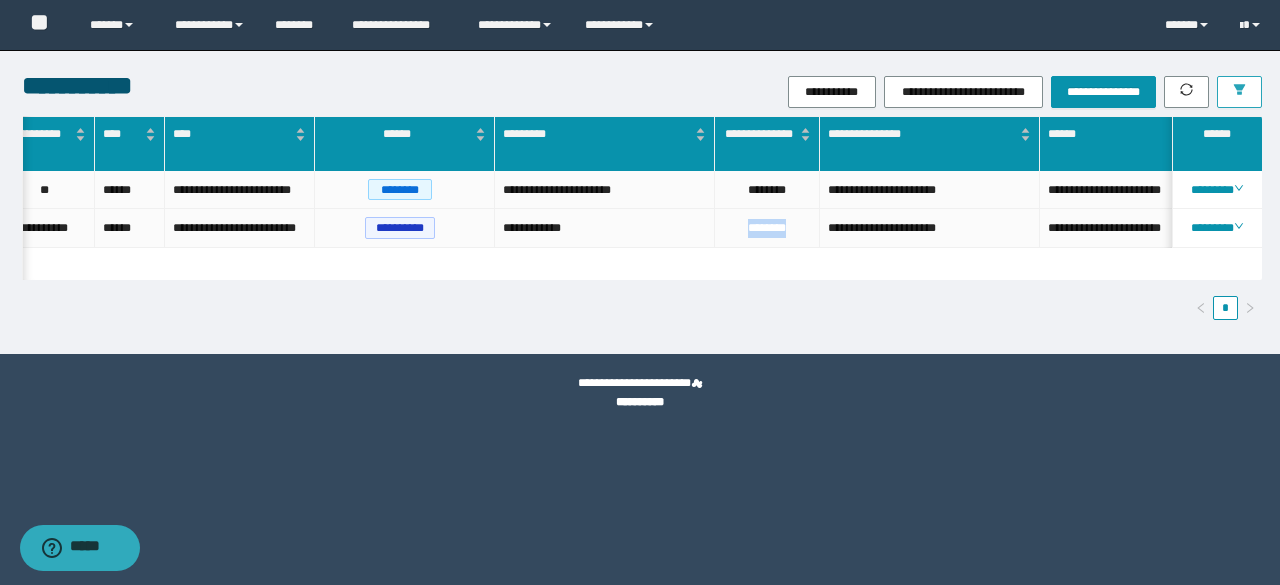click 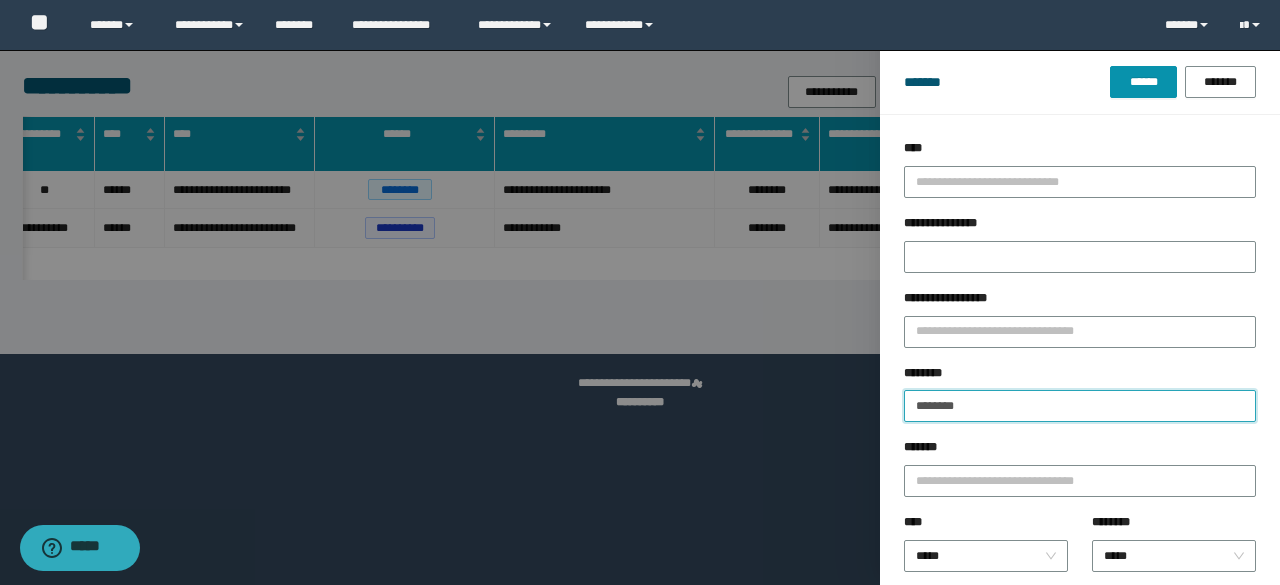drag, startPoint x: 1010, startPoint y: 410, endPoint x: 754, endPoint y: 453, distance: 259.5862 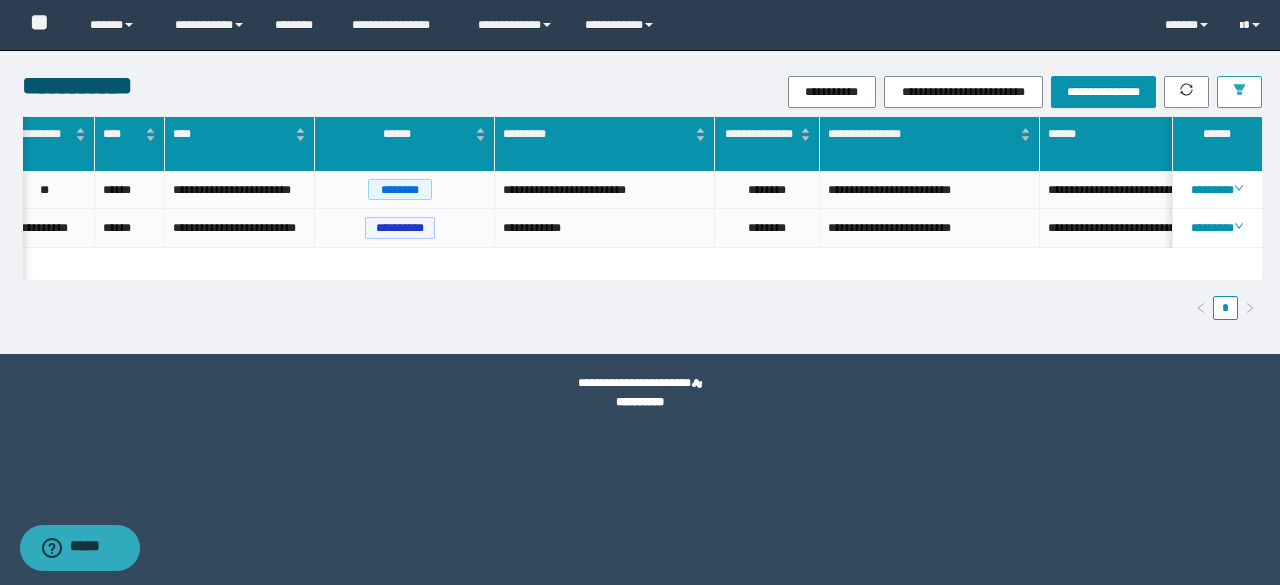scroll, scrollTop: 0, scrollLeft: 264, axis: horizontal 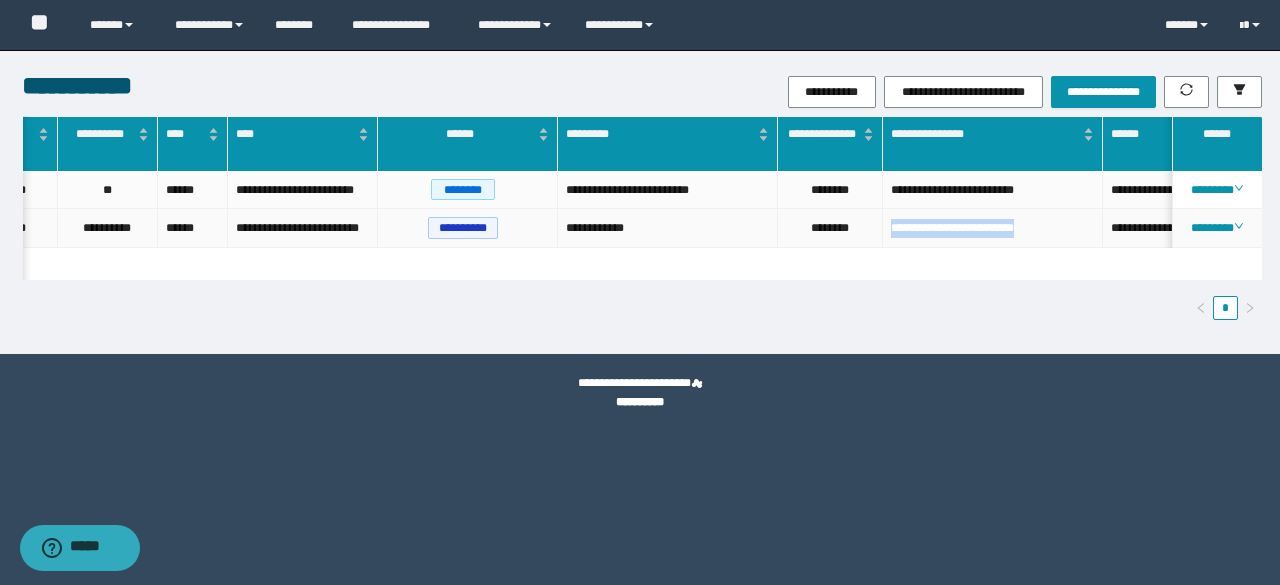 drag, startPoint x: 1065, startPoint y: 224, endPoint x: 878, endPoint y: 252, distance: 189.08464 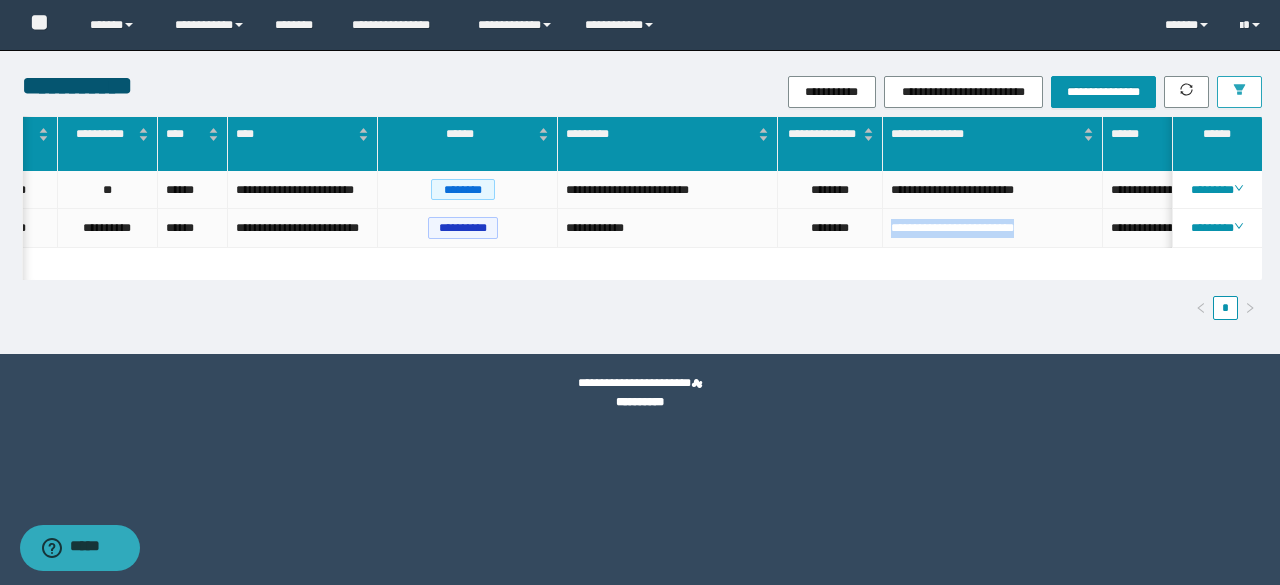 click at bounding box center (1239, 92) 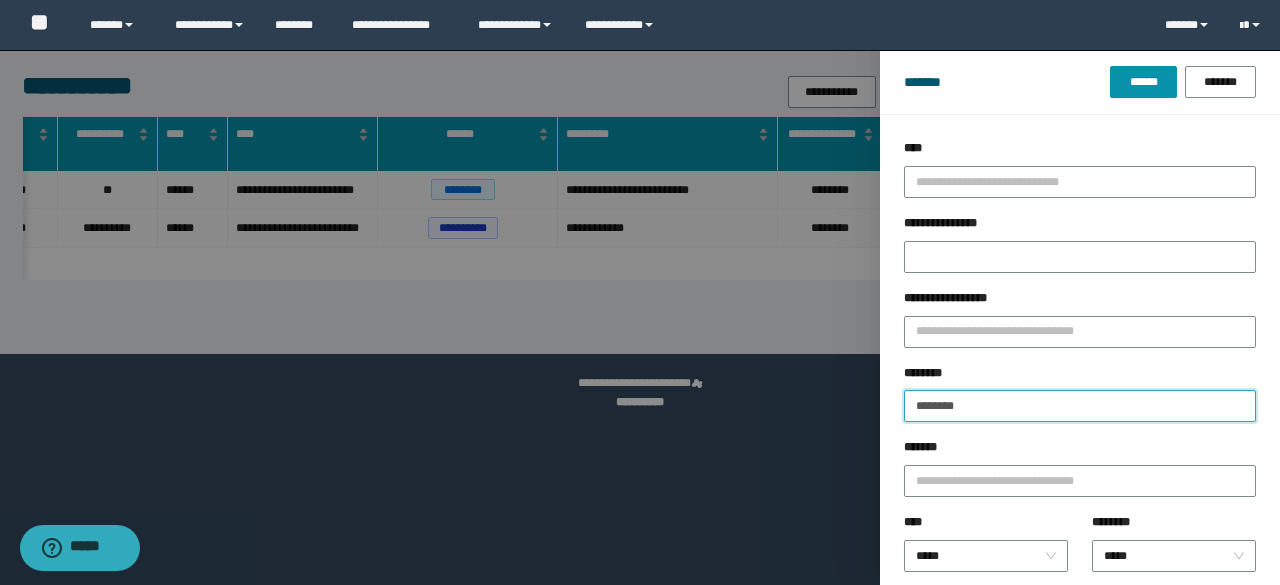 drag, startPoint x: 997, startPoint y: 406, endPoint x: 704, endPoint y: 440, distance: 294.9661 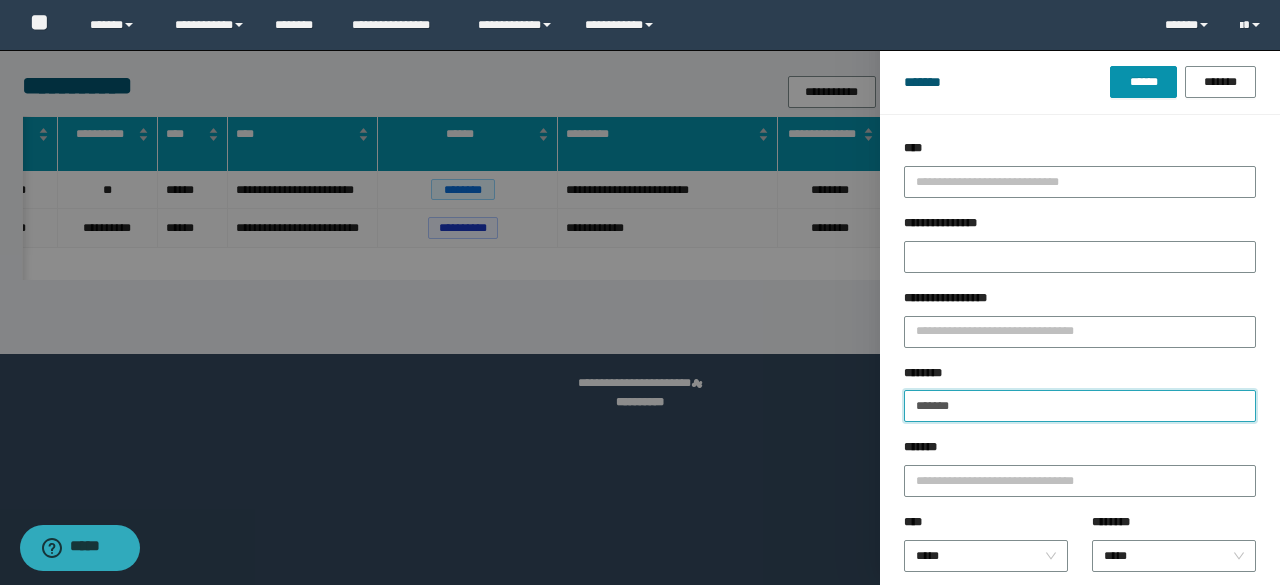 click on "******" at bounding box center [1143, 82] 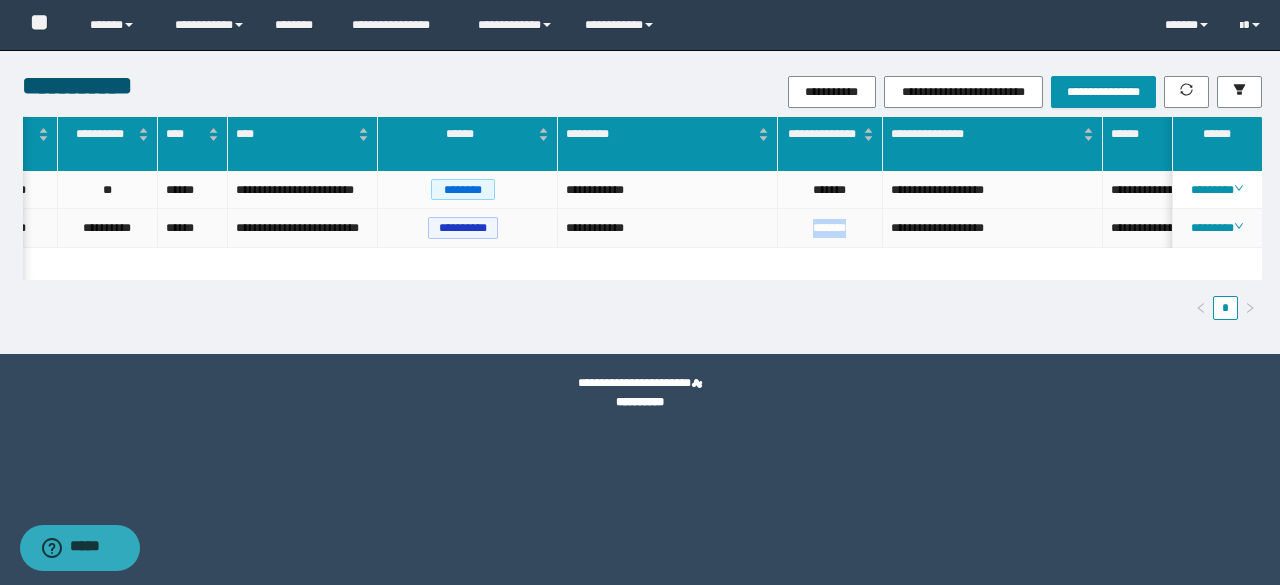 drag, startPoint x: 860, startPoint y: 228, endPoint x: 788, endPoint y: 235, distance: 72.33948 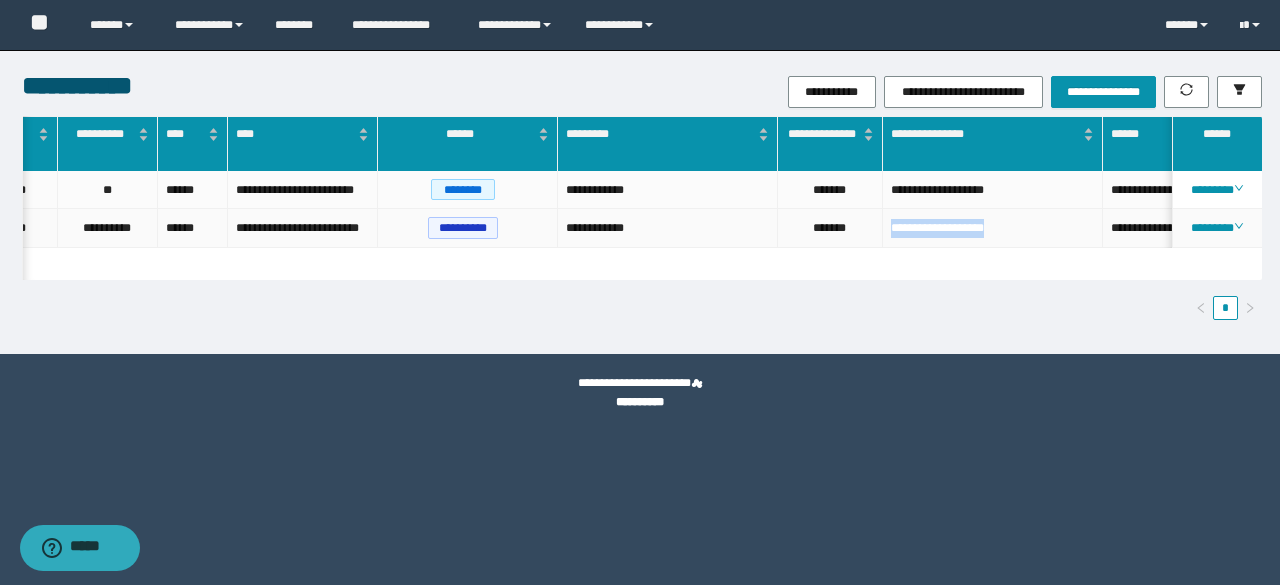 drag, startPoint x: 1013, startPoint y: 221, endPoint x: 870, endPoint y: 241, distance: 144.39183 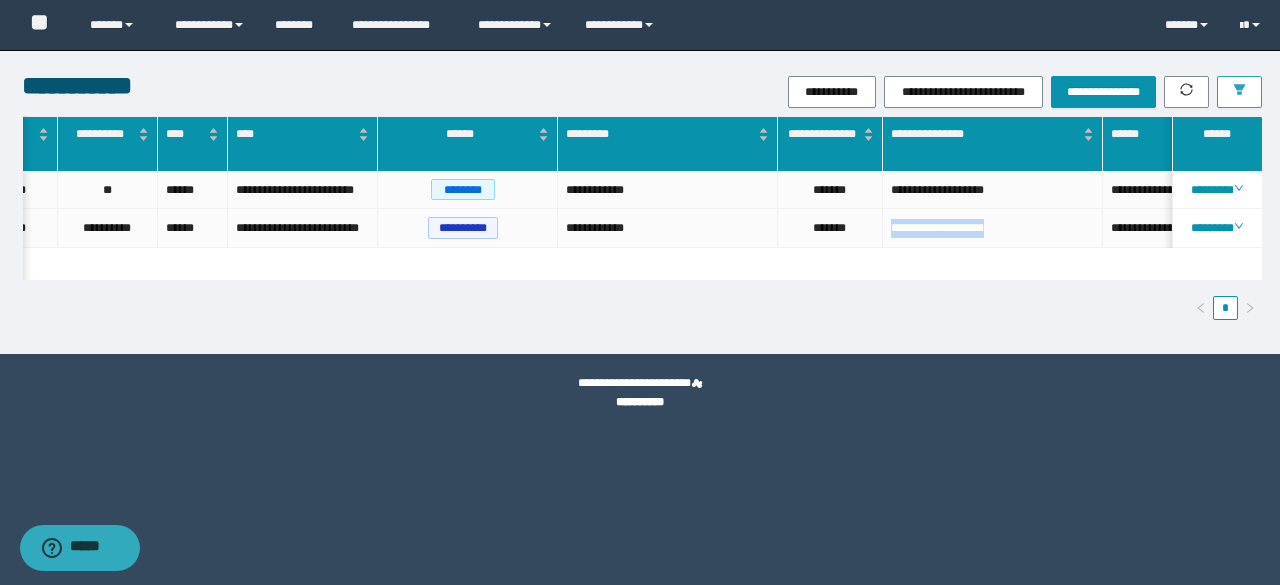 click at bounding box center (1239, 92) 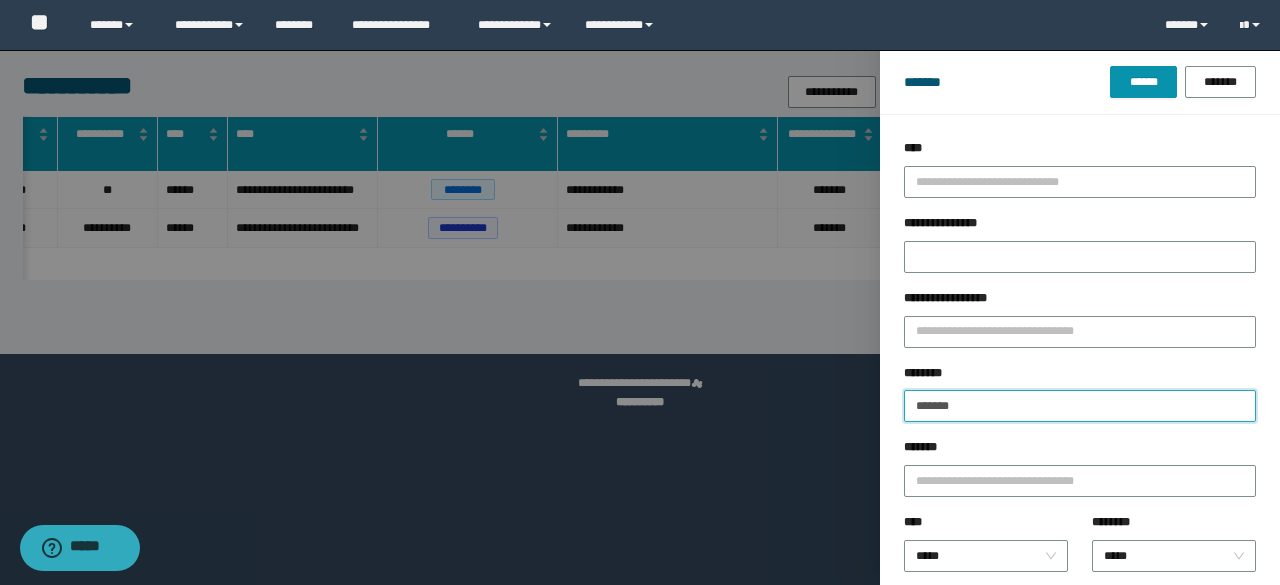 drag, startPoint x: 1040, startPoint y: 408, endPoint x: 736, endPoint y: 429, distance: 304.72446 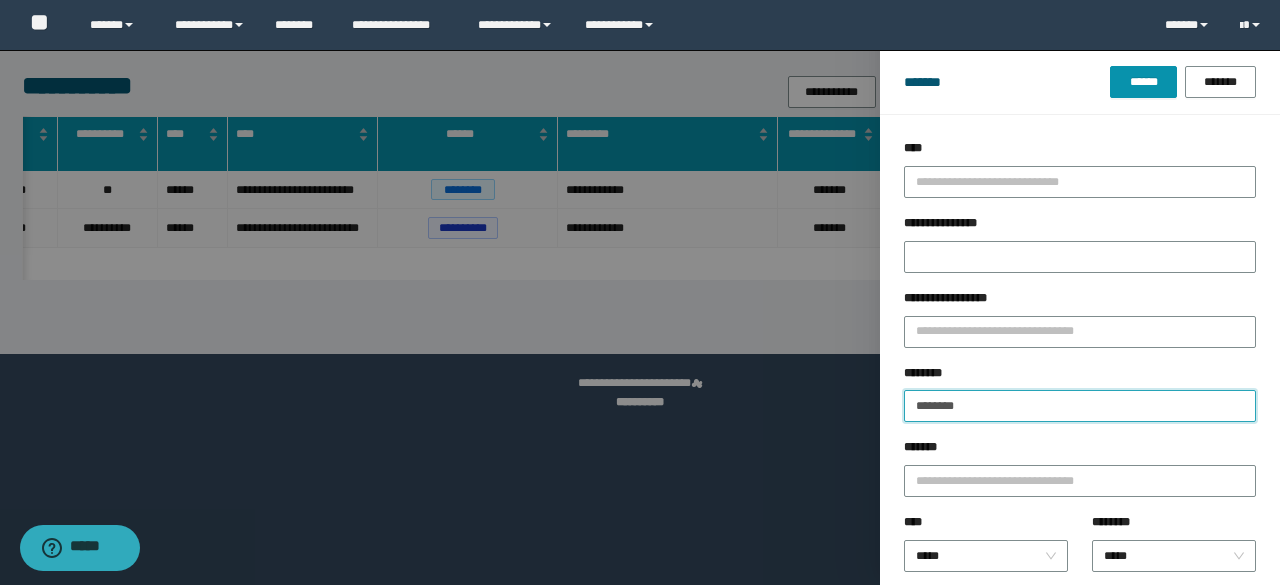 click on "******" at bounding box center (1143, 82) 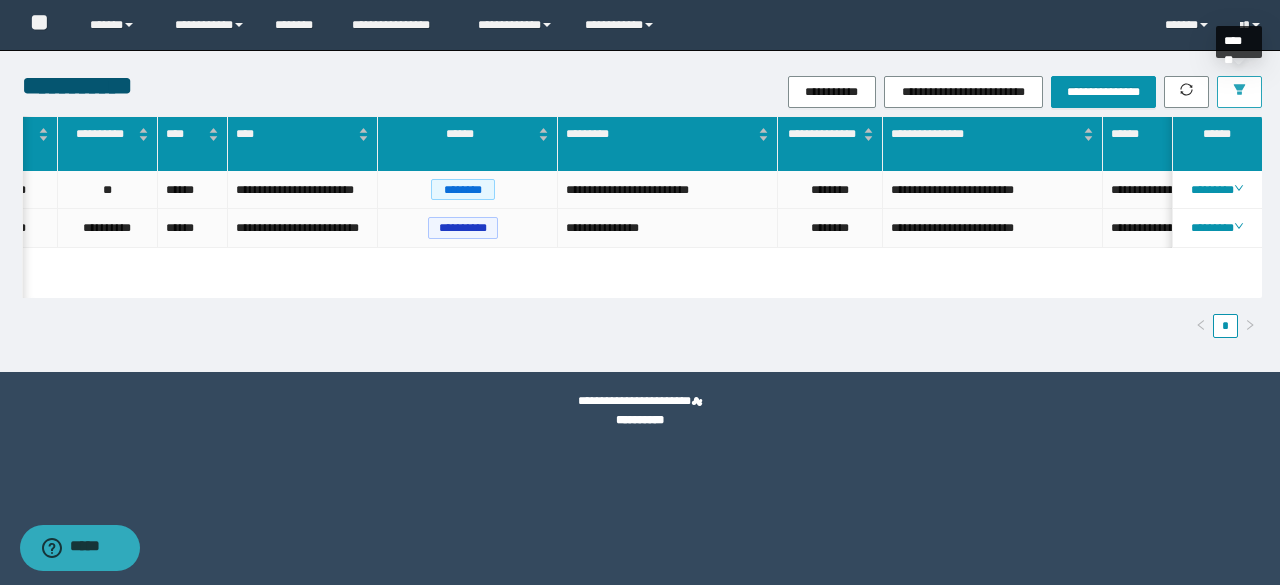 click 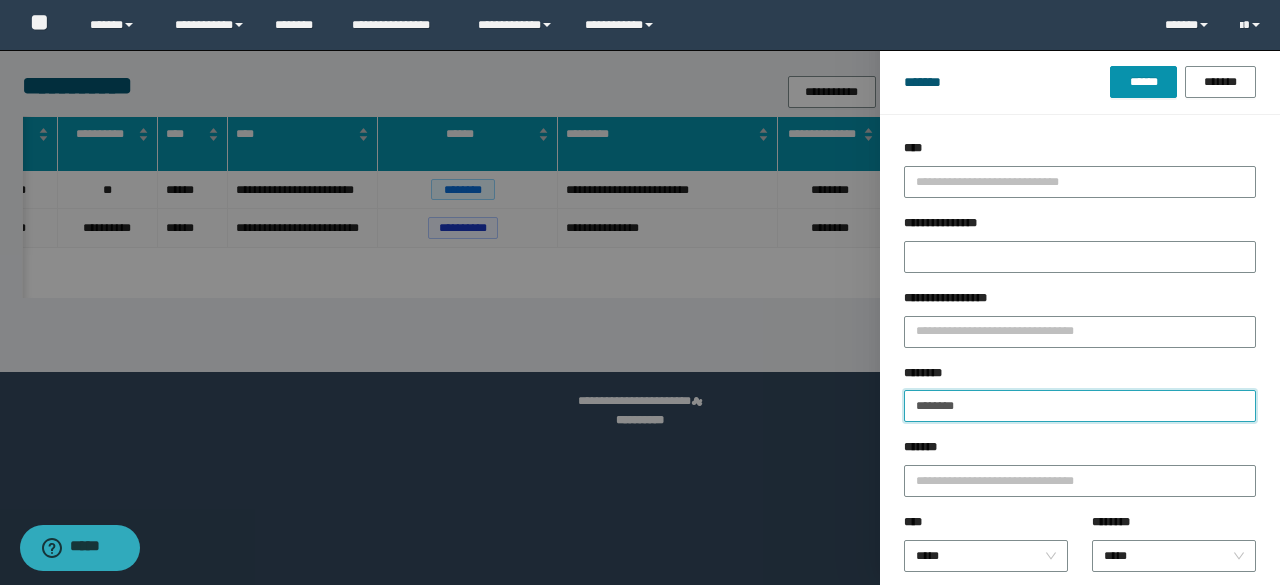 click on "********" at bounding box center (1080, 406) 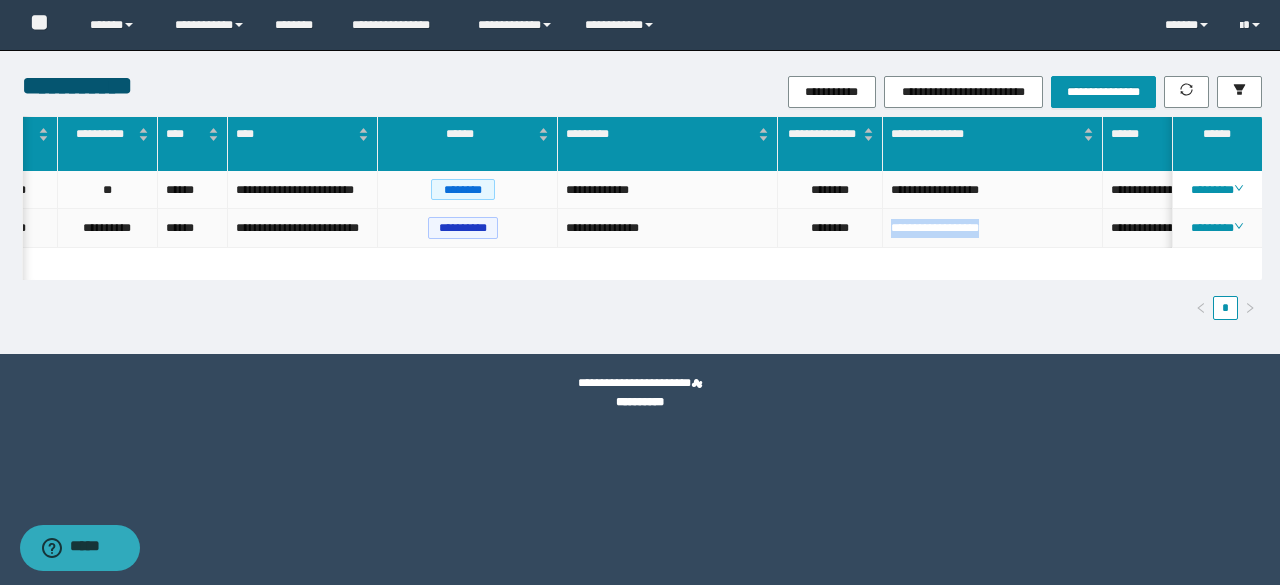 drag, startPoint x: 1016, startPoint y: 228, endPoint x: 882, endPoint y: 247, distance: 135.34032 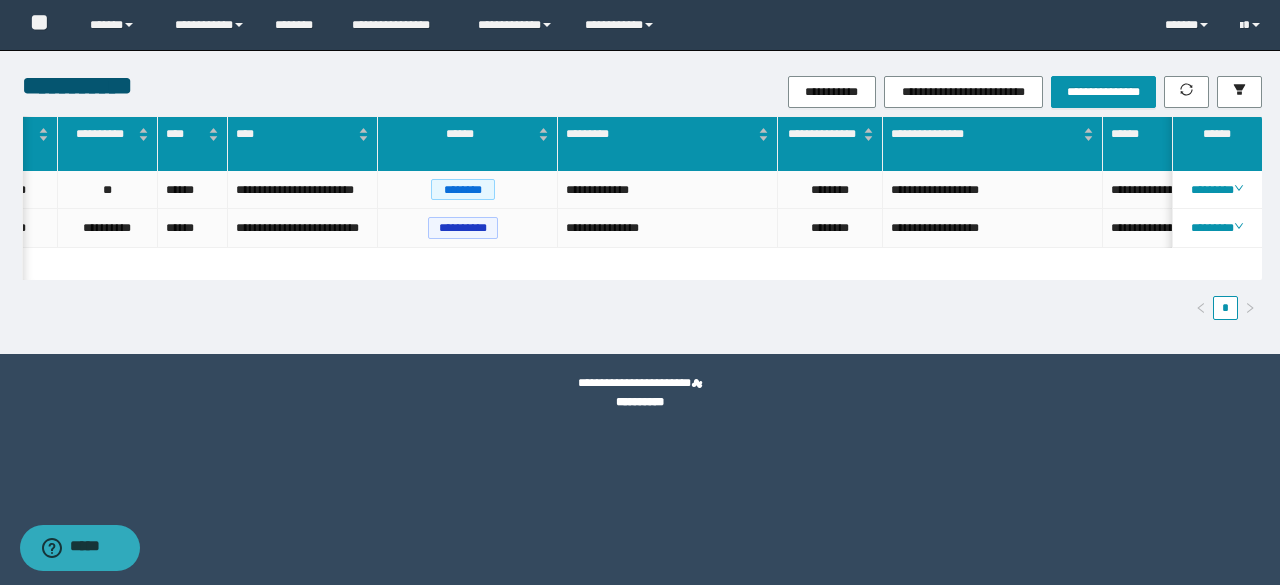 click on "*******" at bounding box center [1239, 76] 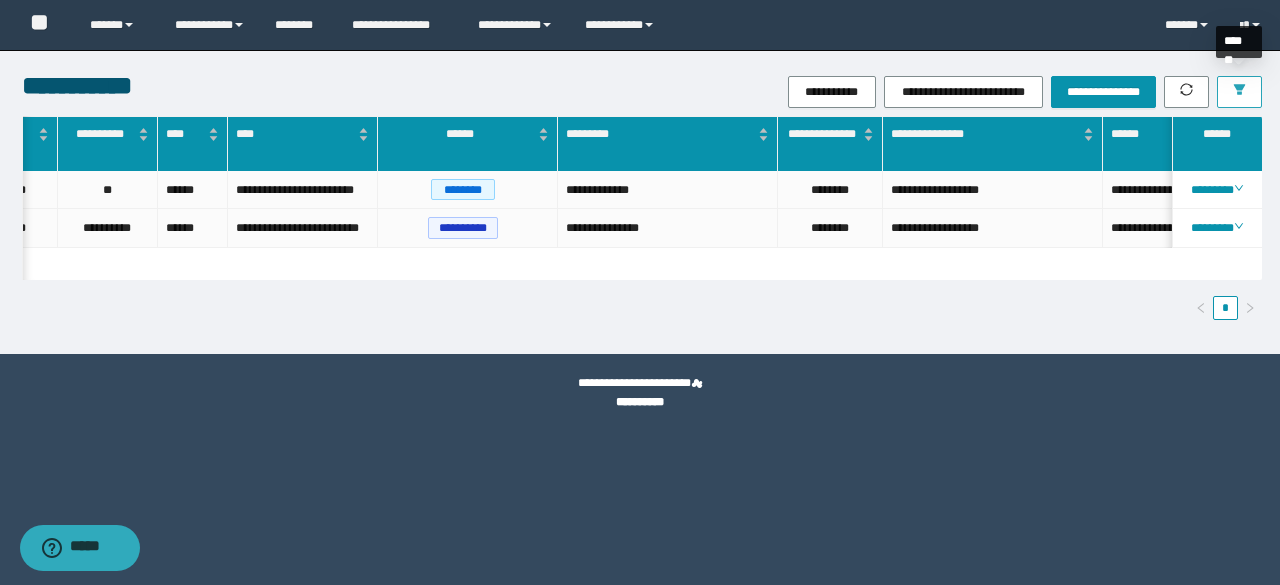 click 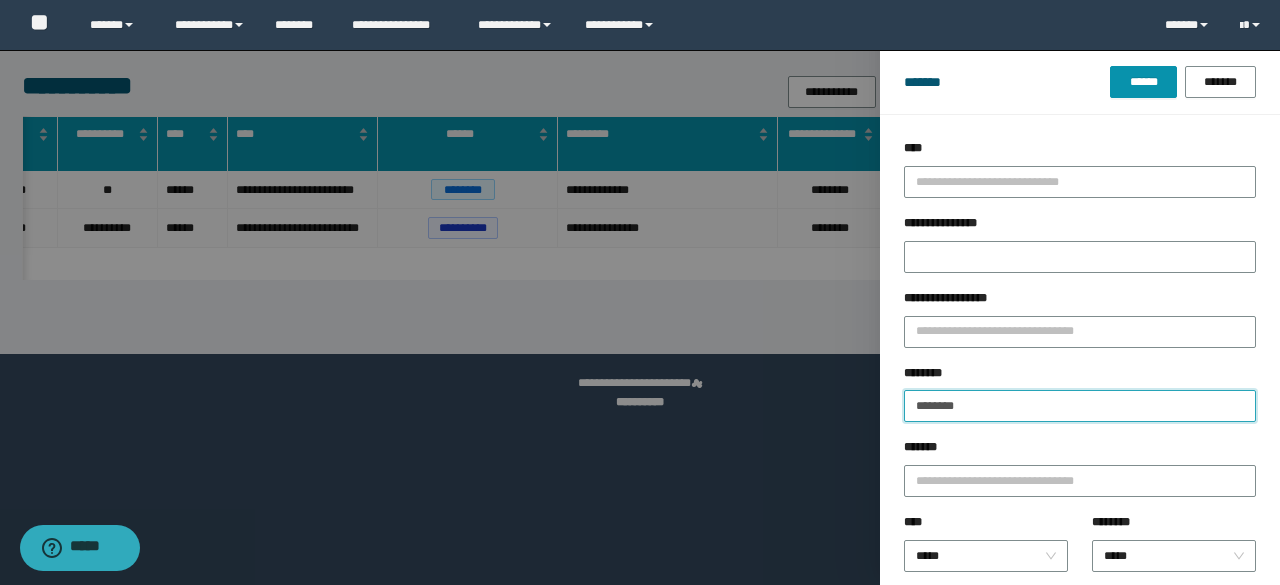 drag, startPoint x: 1026, startPoint y: 401, endPoint x: 737, endPoint y: 431, distance: 290.55292 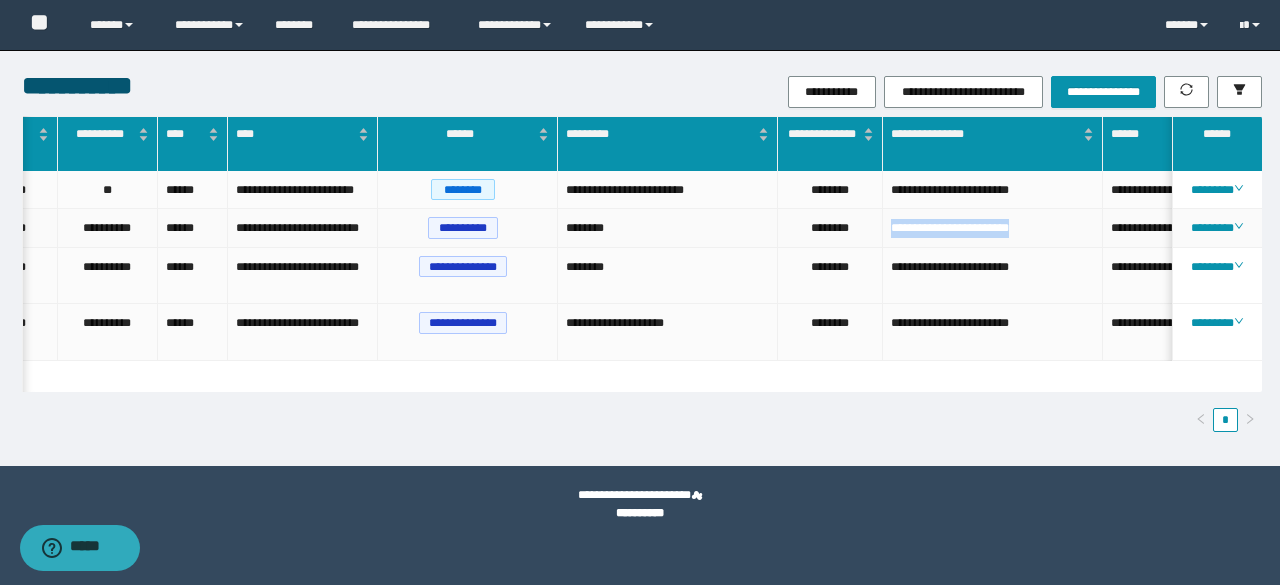 drag, startPoint x: 1064, startPoint y: 230, endPoint x: 876, endPoint y: 235, distance: 188.06648 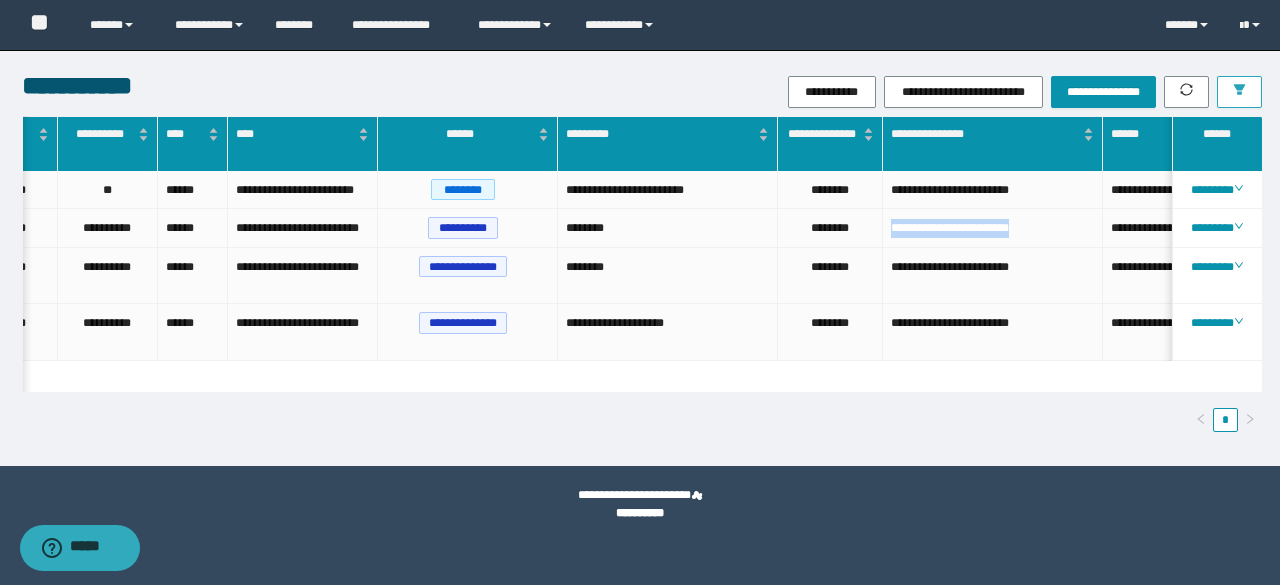 click at bounding box center [1239, 92] 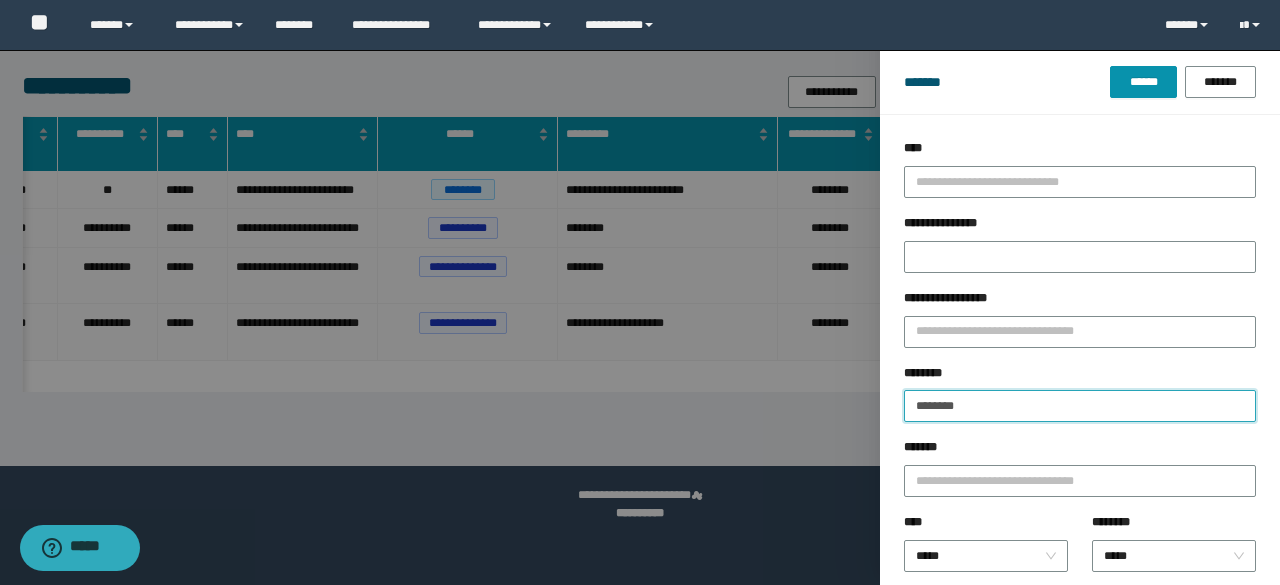 drag, startPoint x: 1008, startPoint y: 405, endPoint x: 609, endPoint y: 441, distance: 400.62076 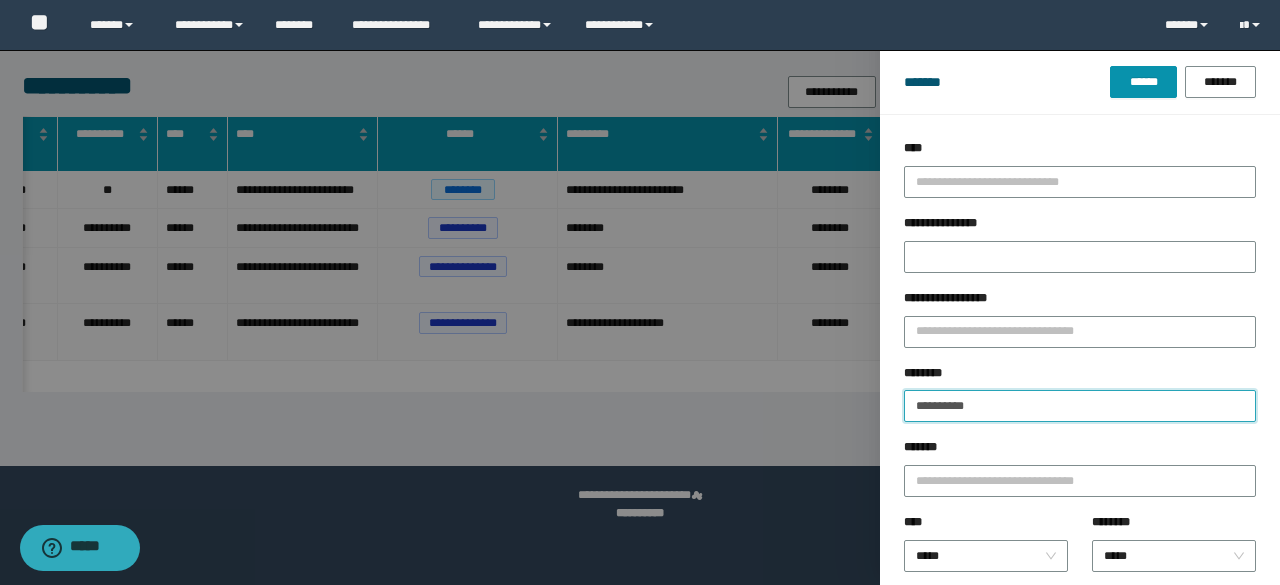 click on "******" at bounding box center (1143, 82) 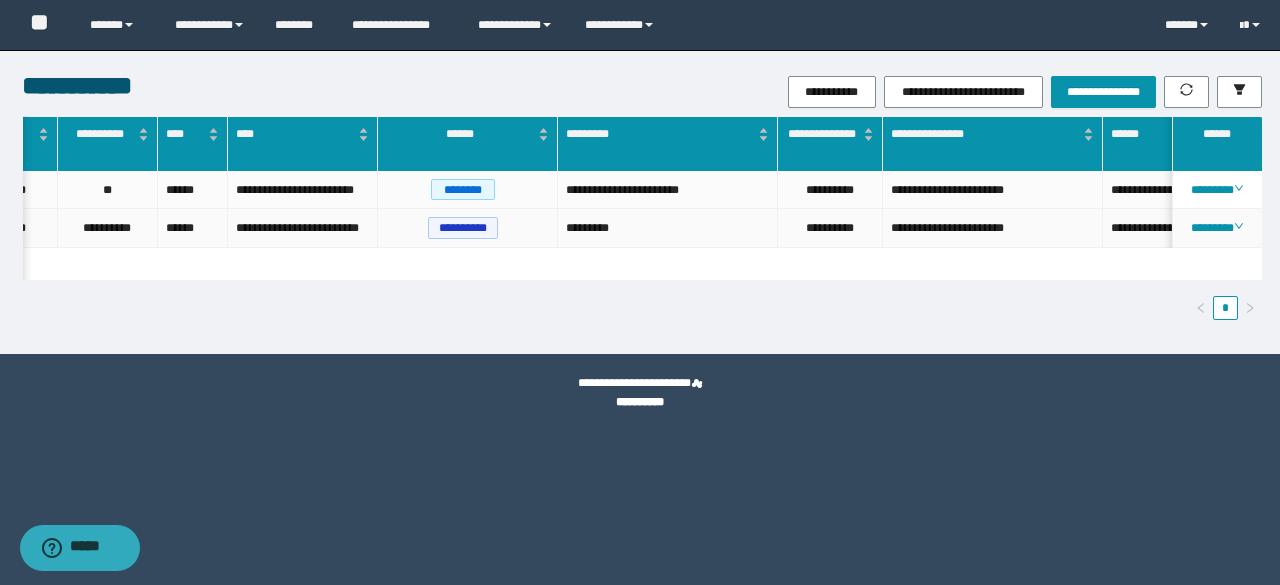 click on "**********" at bounding box center [830, 228] 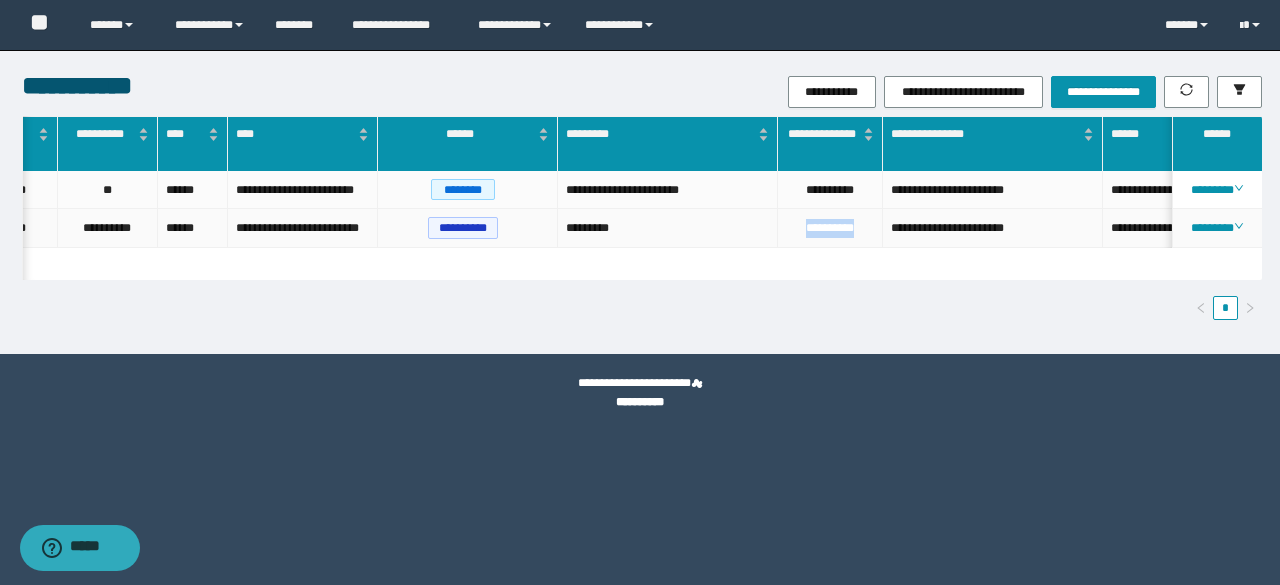 drag, startPoint x: 871, startPoint y: 229, endPoint x: 790, endPoint y: 253, distance: 84.48077 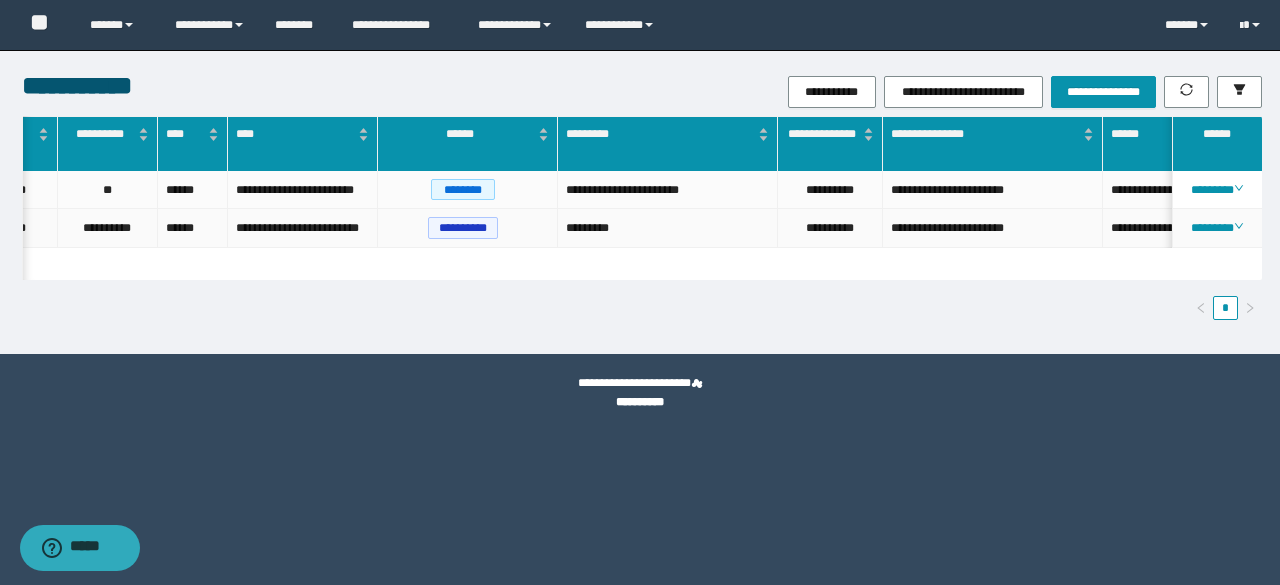 click on "**********" at bounding box center [993, 228] 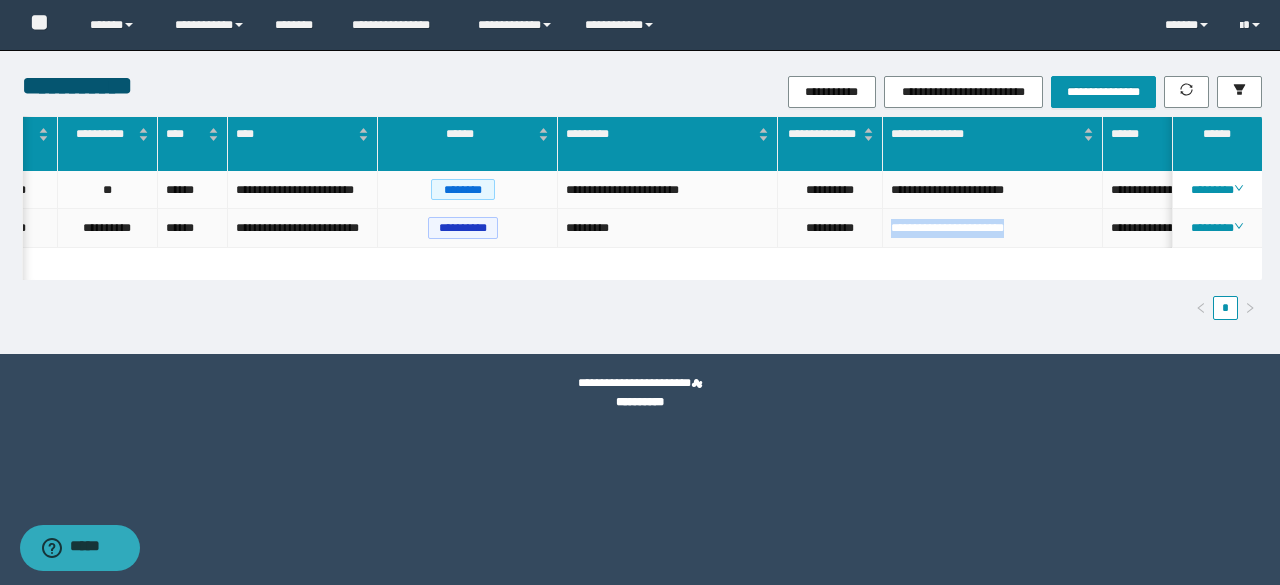 drag, startPoint x: 1044, startPoint y: 222, endPoint x: 879, endPoint y: 247, distance: 166.8832 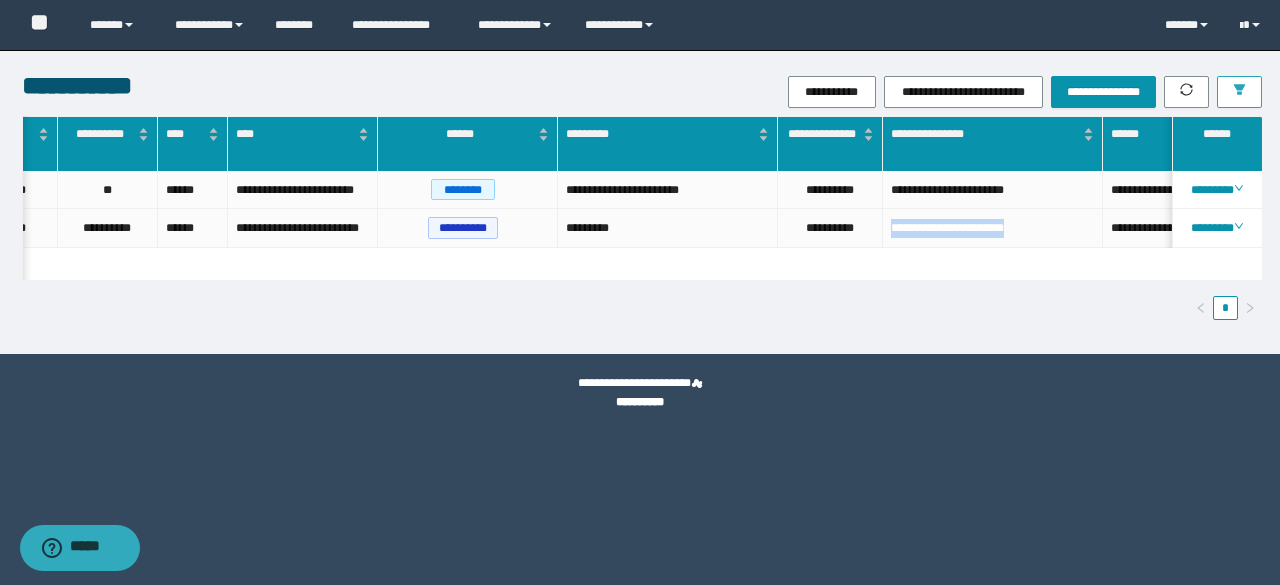 click at bounding box center [1239, 92] 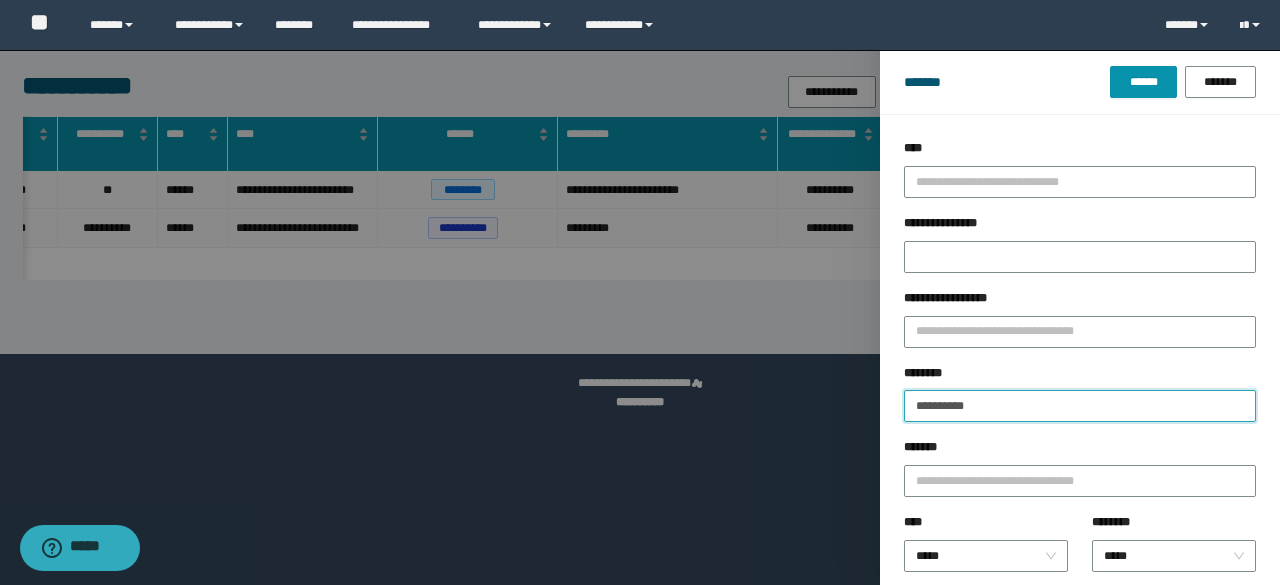 drag, startPoint x: 1060, startPoint y: 396, endPoint x: 780, endPoint y: 432, distance: 282.3048 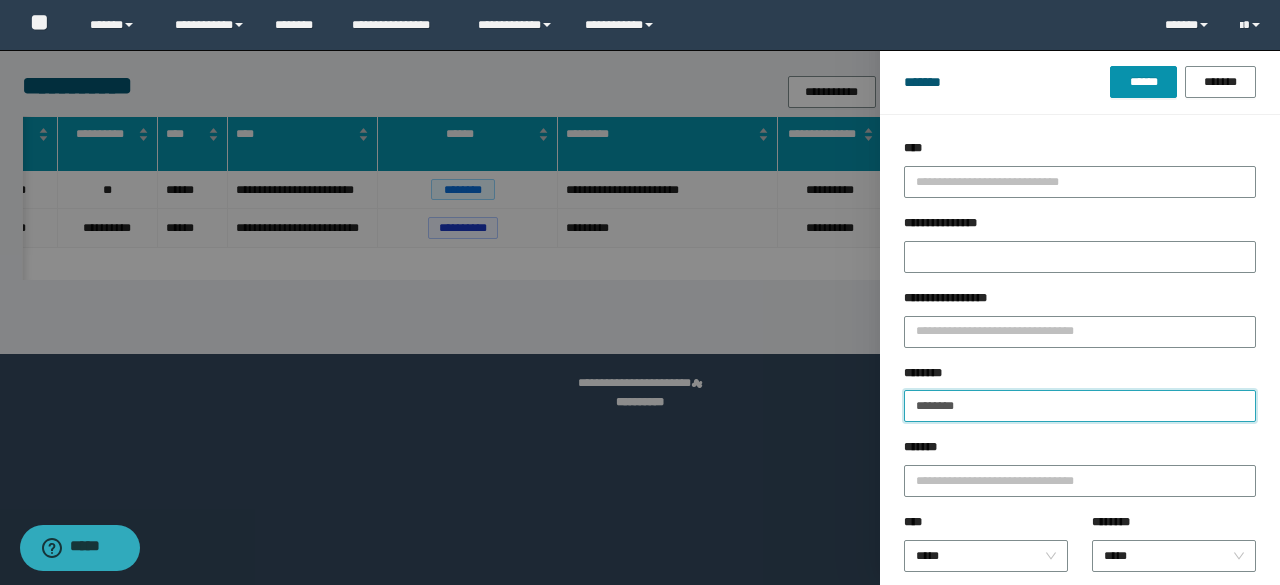 click on "******" at bounding box center [1143, 82] 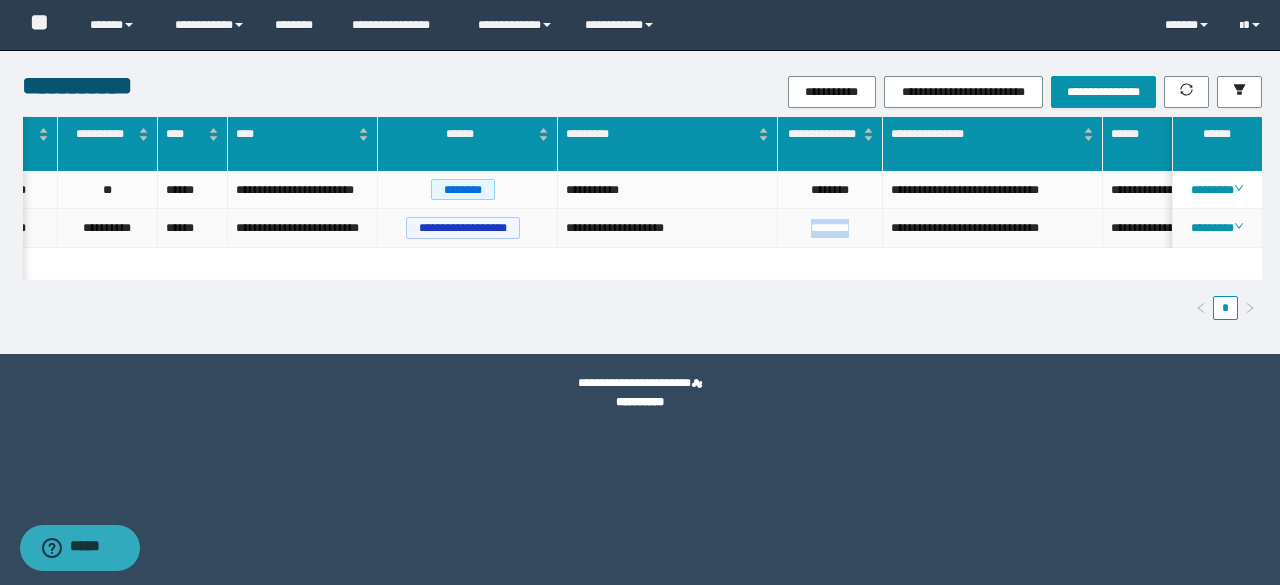 drag, startPoint x: 856, startPoint y: 226, endPoint x: 782, endPoint y: 245, distance: 76.40026 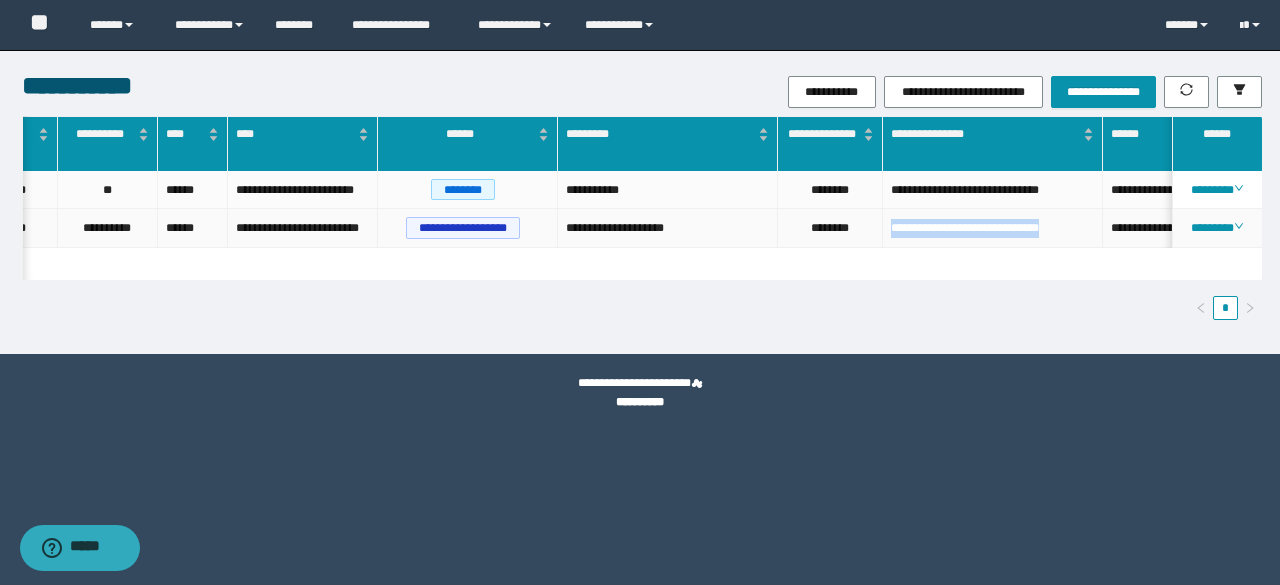 drag, startPoint x: 1088, startPoint y: 228, endPoint x: 885, endPoint y: 243, distance: 203.55344 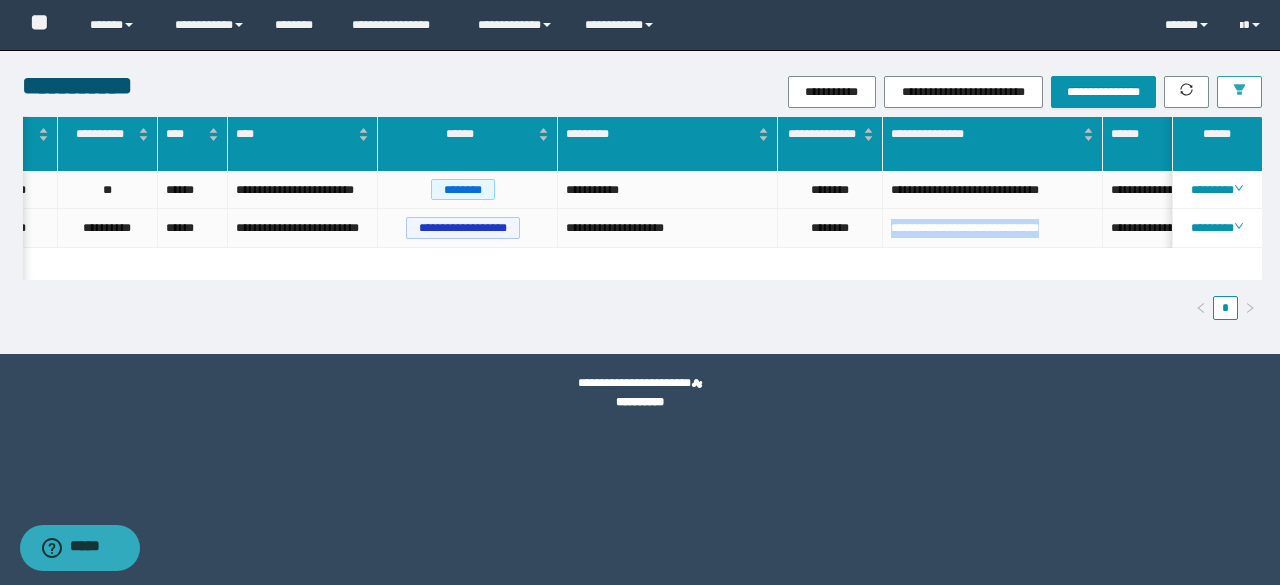 click at bounding box center [1239, 92] 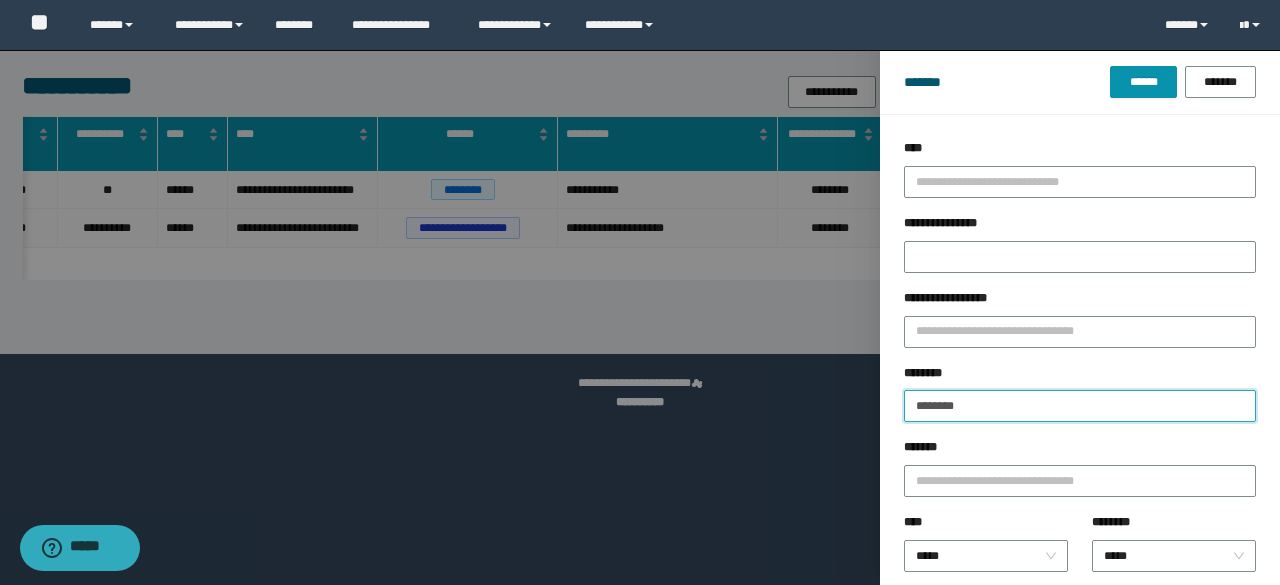drag, startPoint x: 980, startPoint y: 406, endPoint x: 761, endPoint y: 410, distance: 219.03653 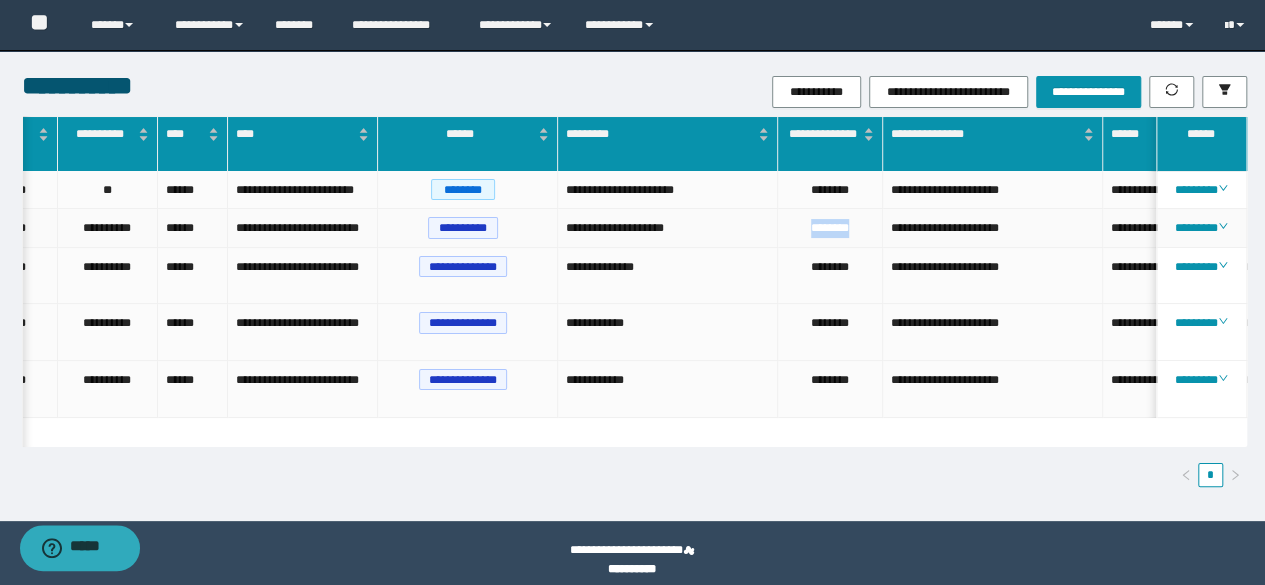 drag, startPoint x: 866, startPoint y: 223, endPoint x: 789, endPoint y: 226, distance: 77.05842 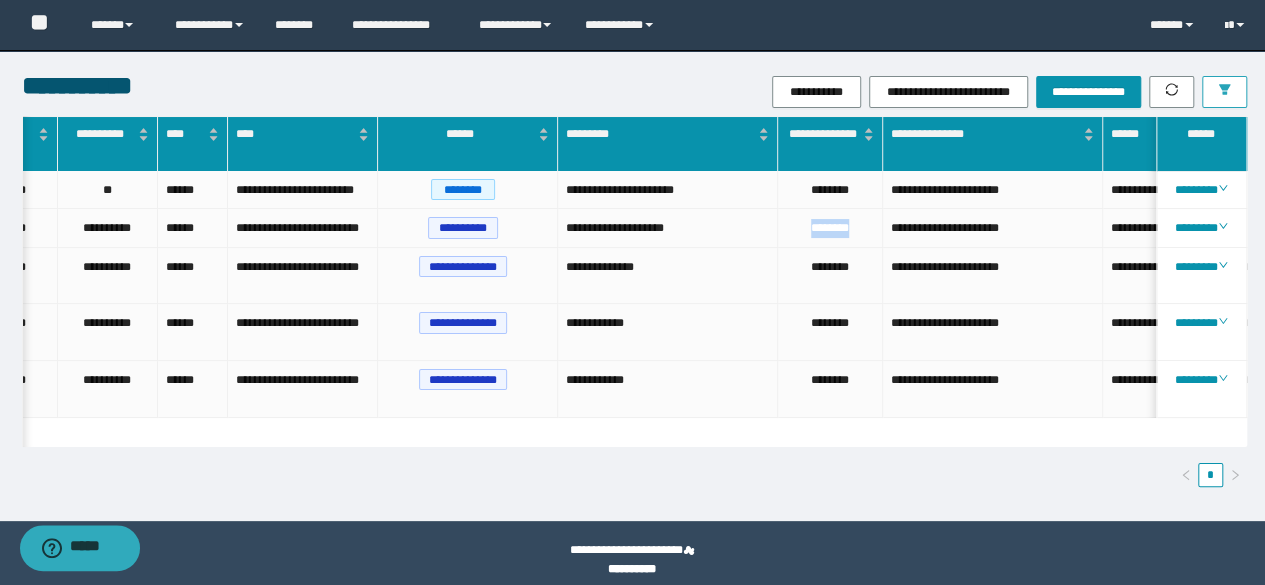 click 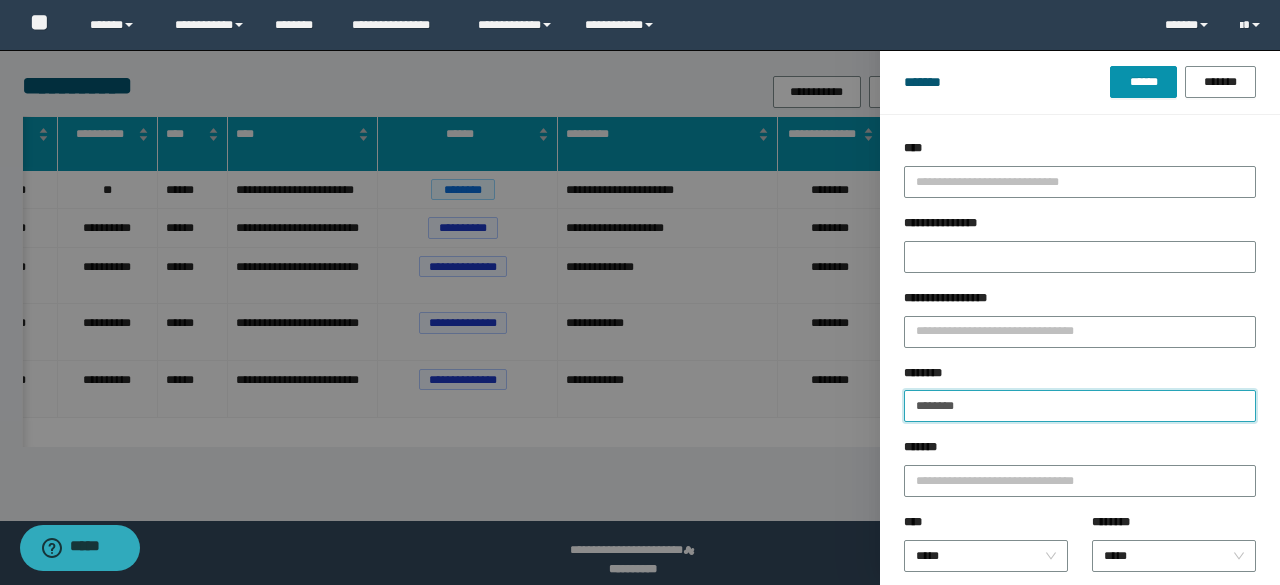drag, startPoint x: 1008, startPoint y: 409, endPoint x: 691, endPoint y: 424, distance: 317.3547 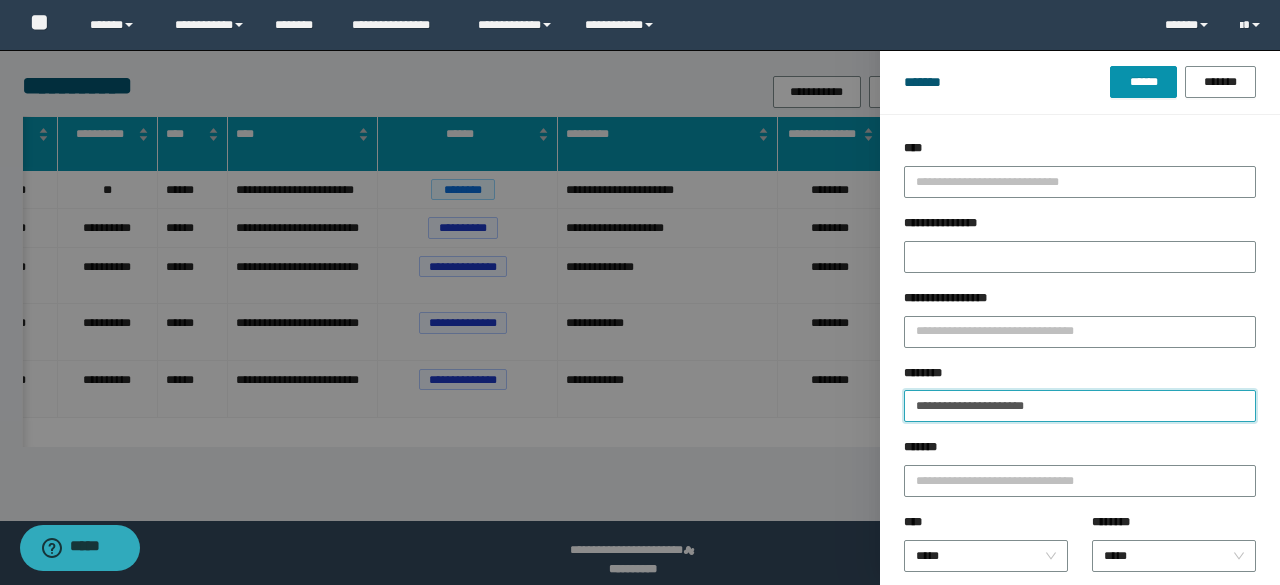 click on "******" at bounding box center (1143, 82) 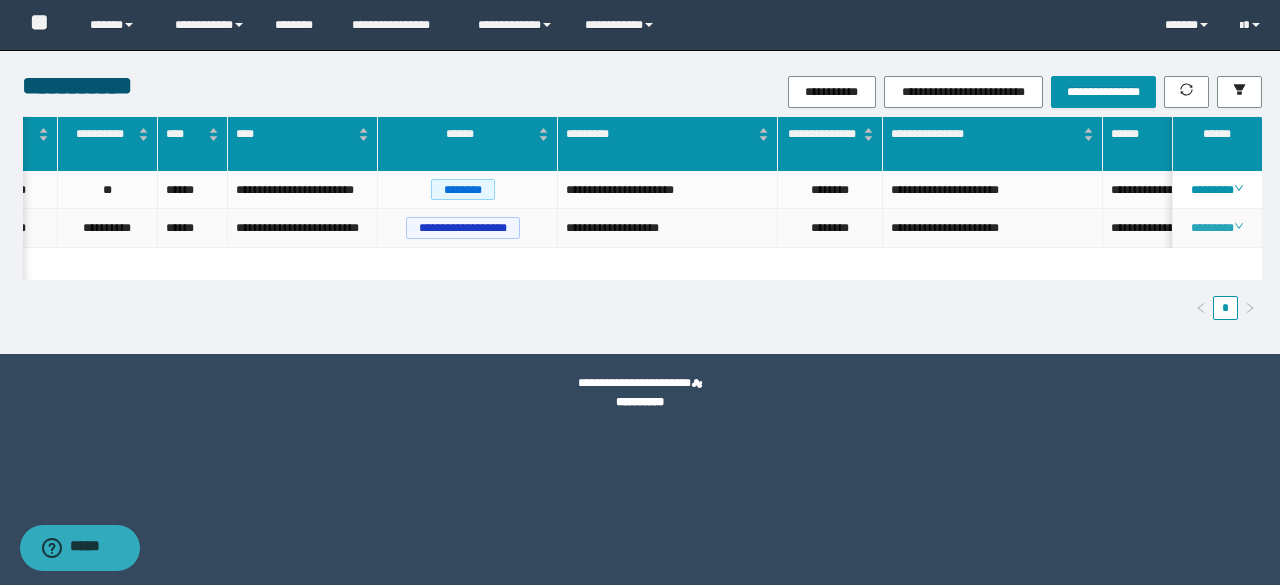 click on "********" at bounding box center (1216, 228) 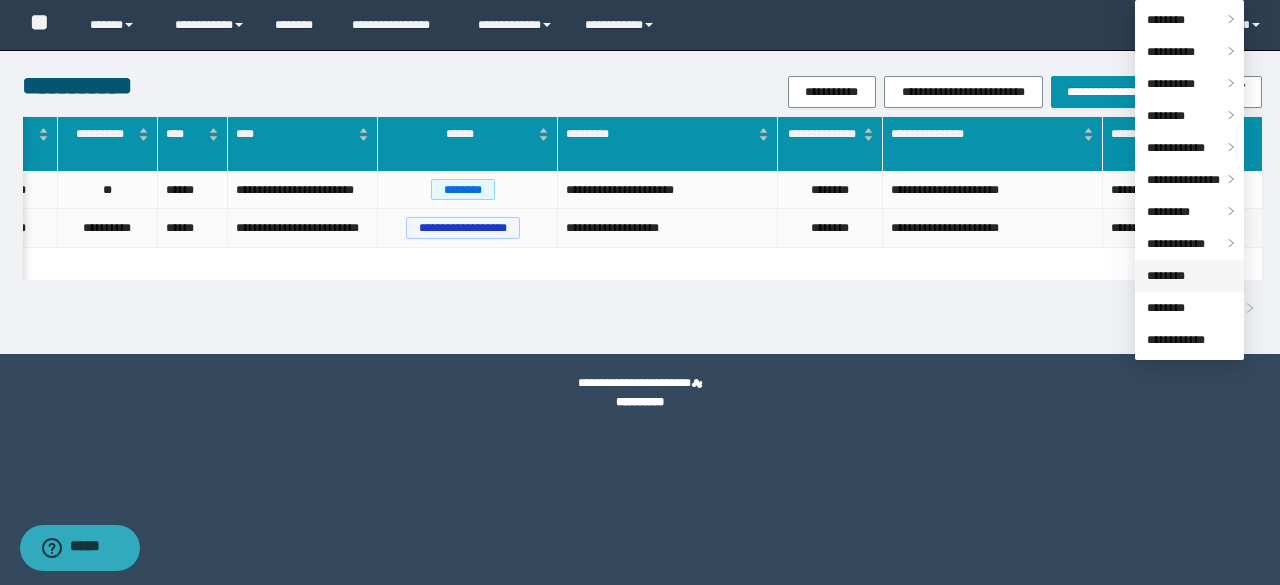 click on "********" at bounding box center (1166, 276) 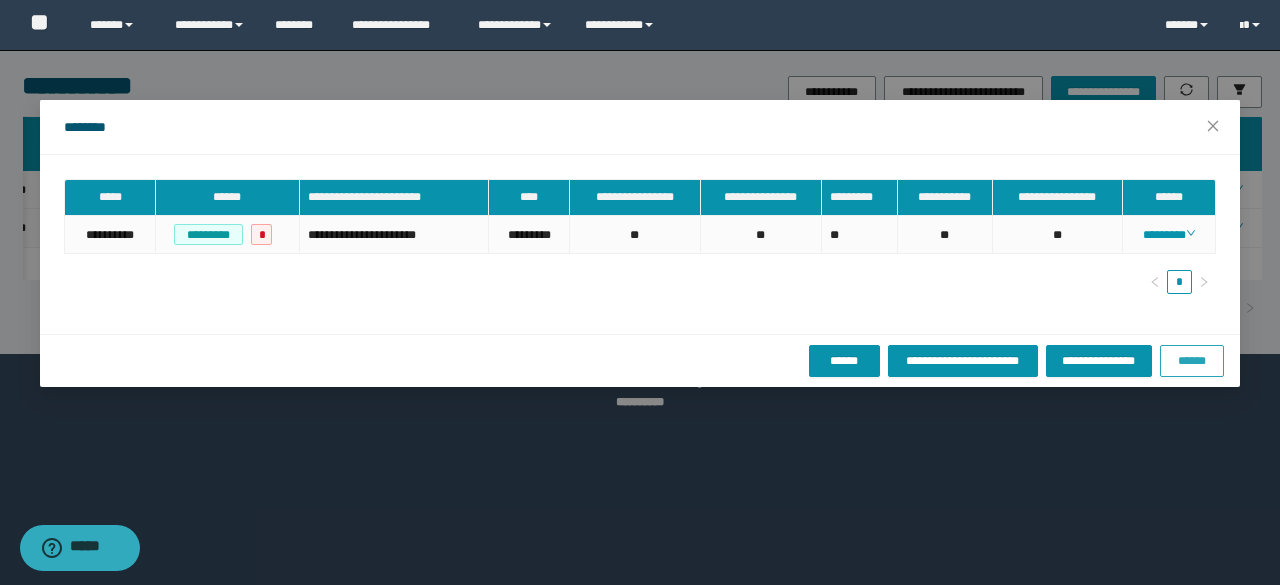 click on "******" at bounding box center [1192, 361] 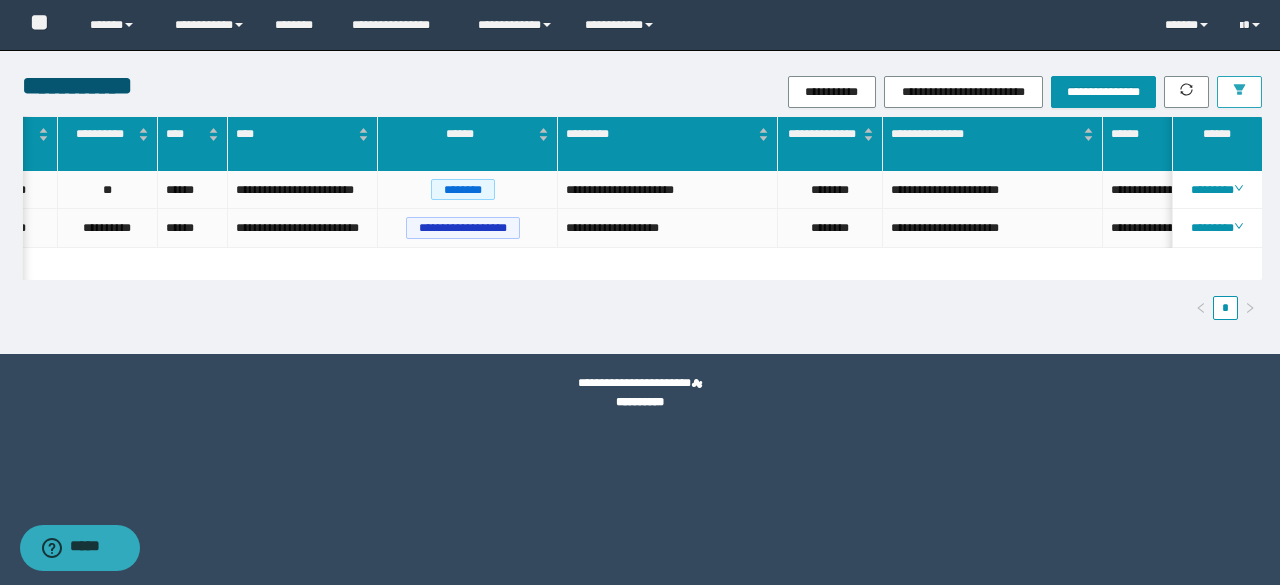 click at bounding box center [1239, 92] 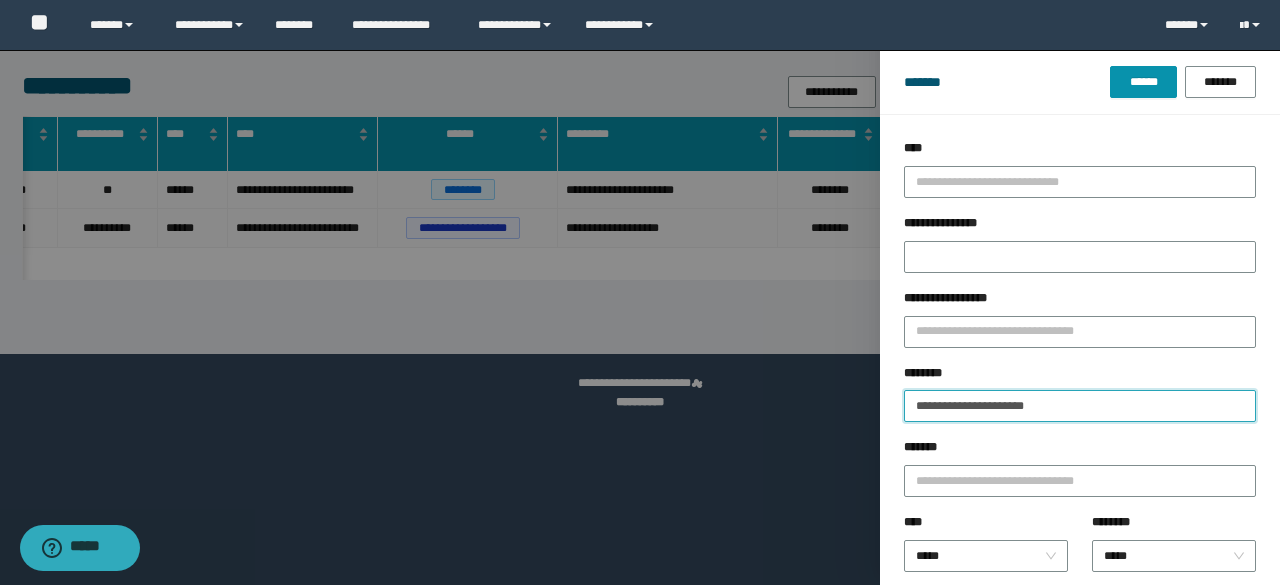 drag, startPoint x: 1070, startPoint y: 405, endPoint x: 794, endPoint y: 427, distance: 276.87543 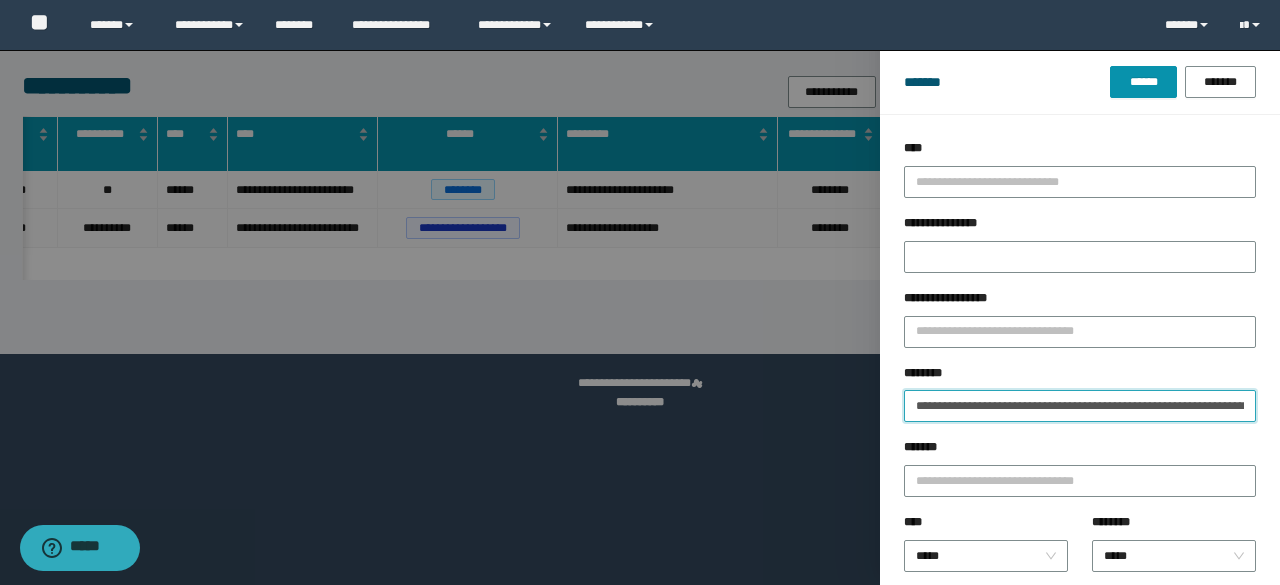 scroll, scrollTop: 0, scrollLeft: 2655, axis: horizontal 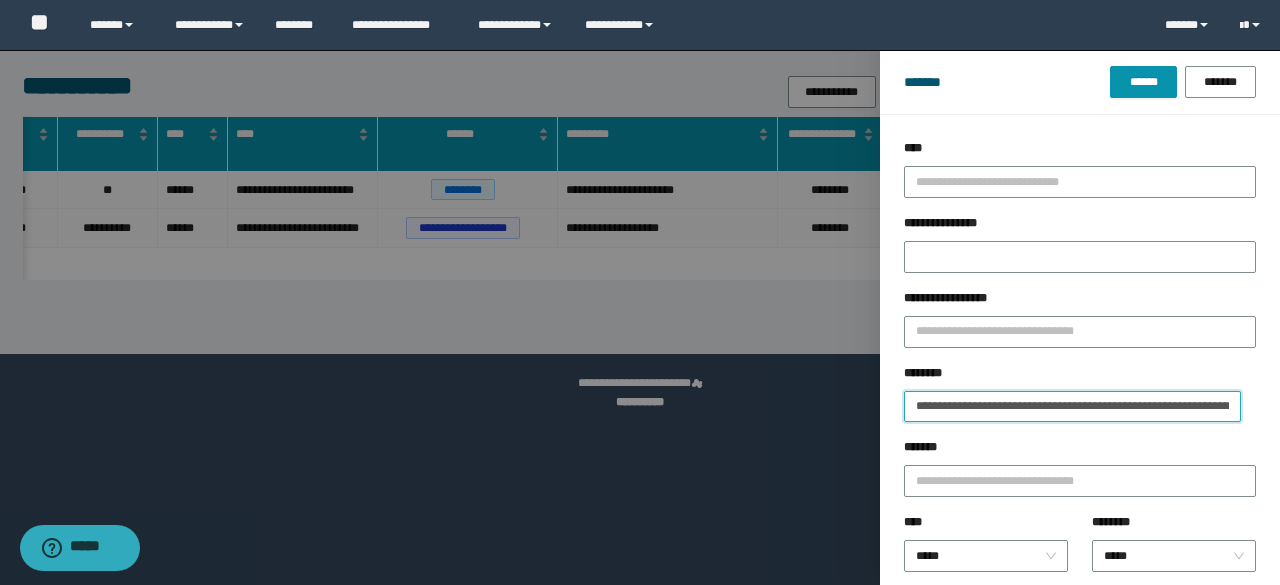 drag, startPoint x: 1232, startPoint y: 404, endPoint x: 829, endPoint y: 419, distance: 403.27905 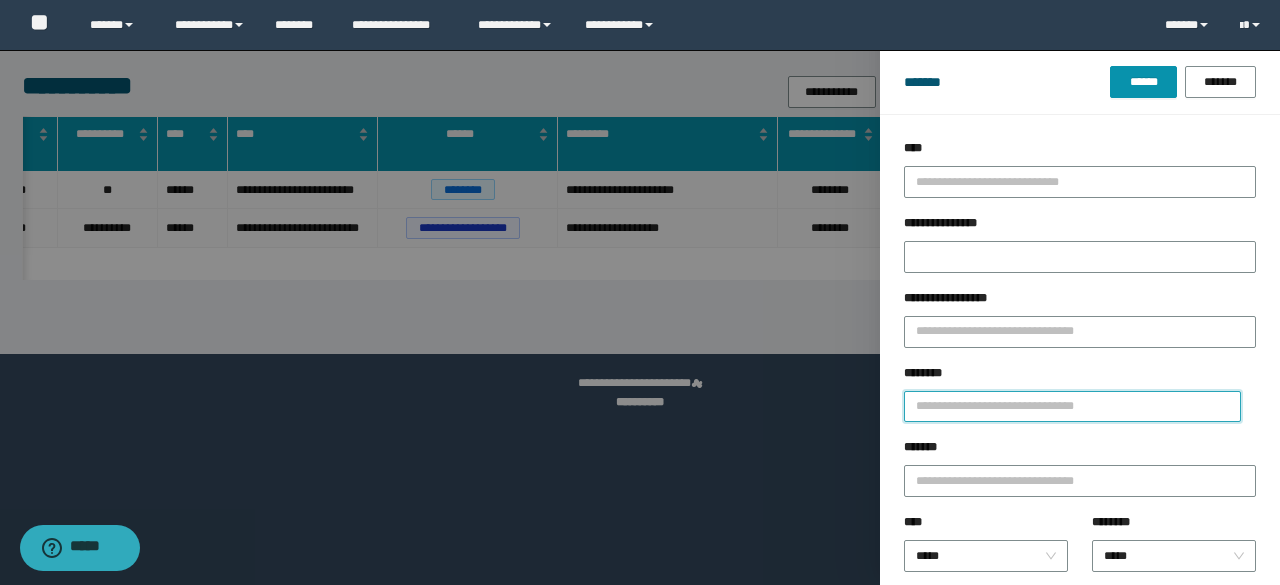 paste on "********" 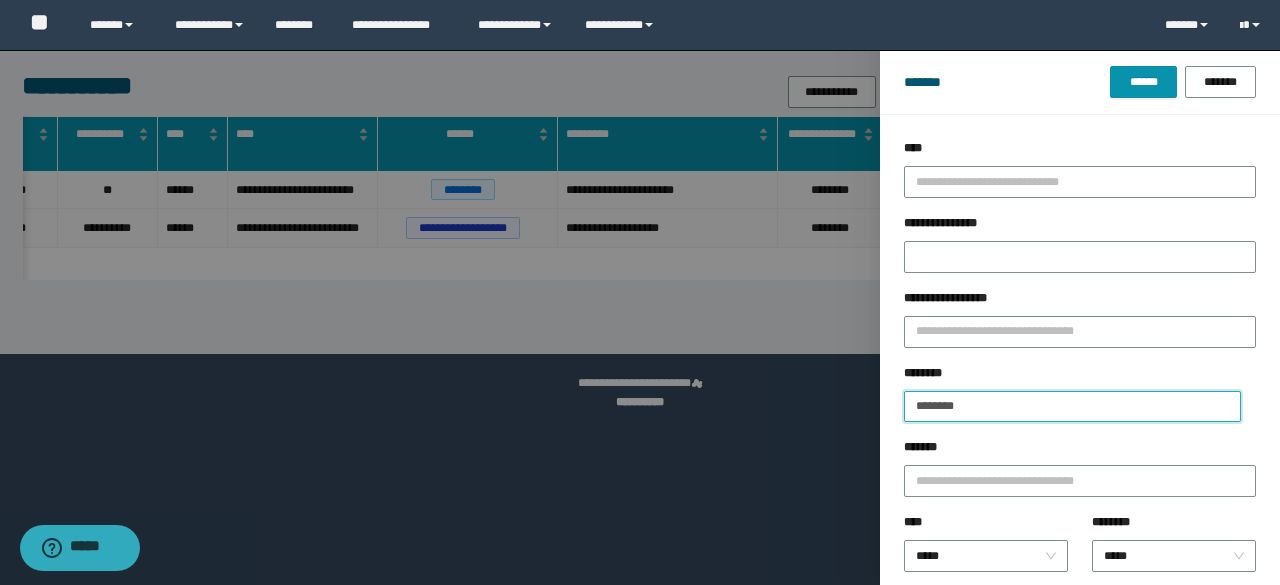 type on "********" 